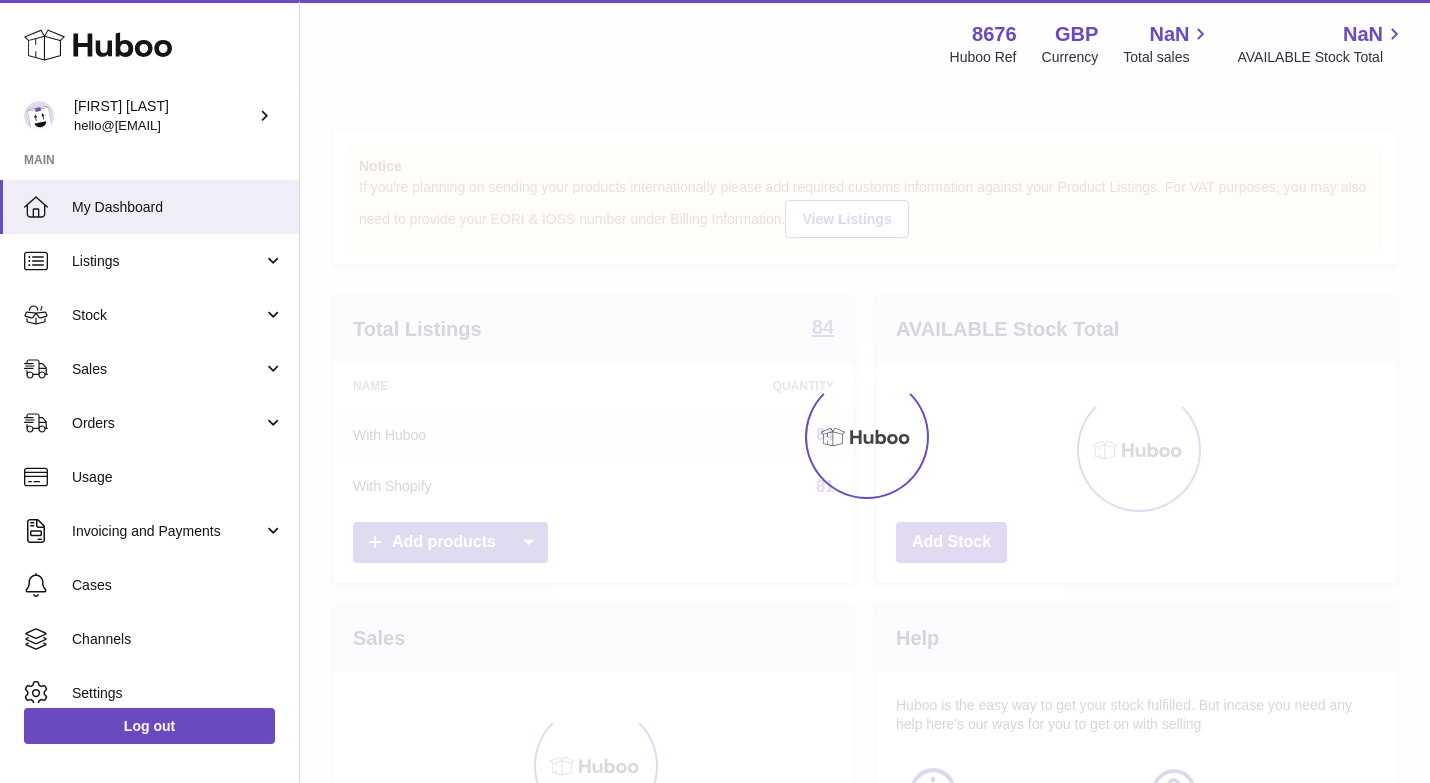 scroll, scrollTop: 0, scrollLeft: 0, axis: both 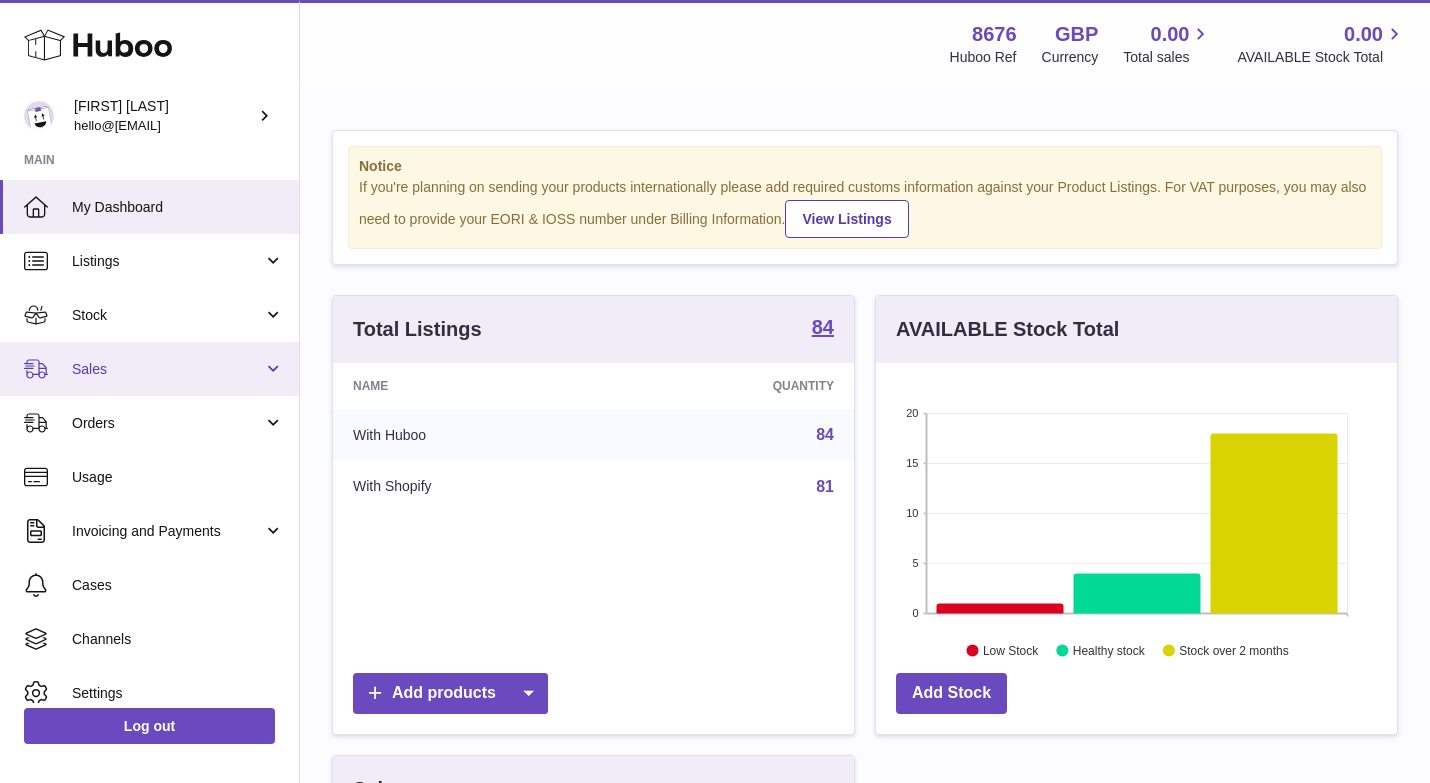 click on "Sales" at bounding box center [149, 369] 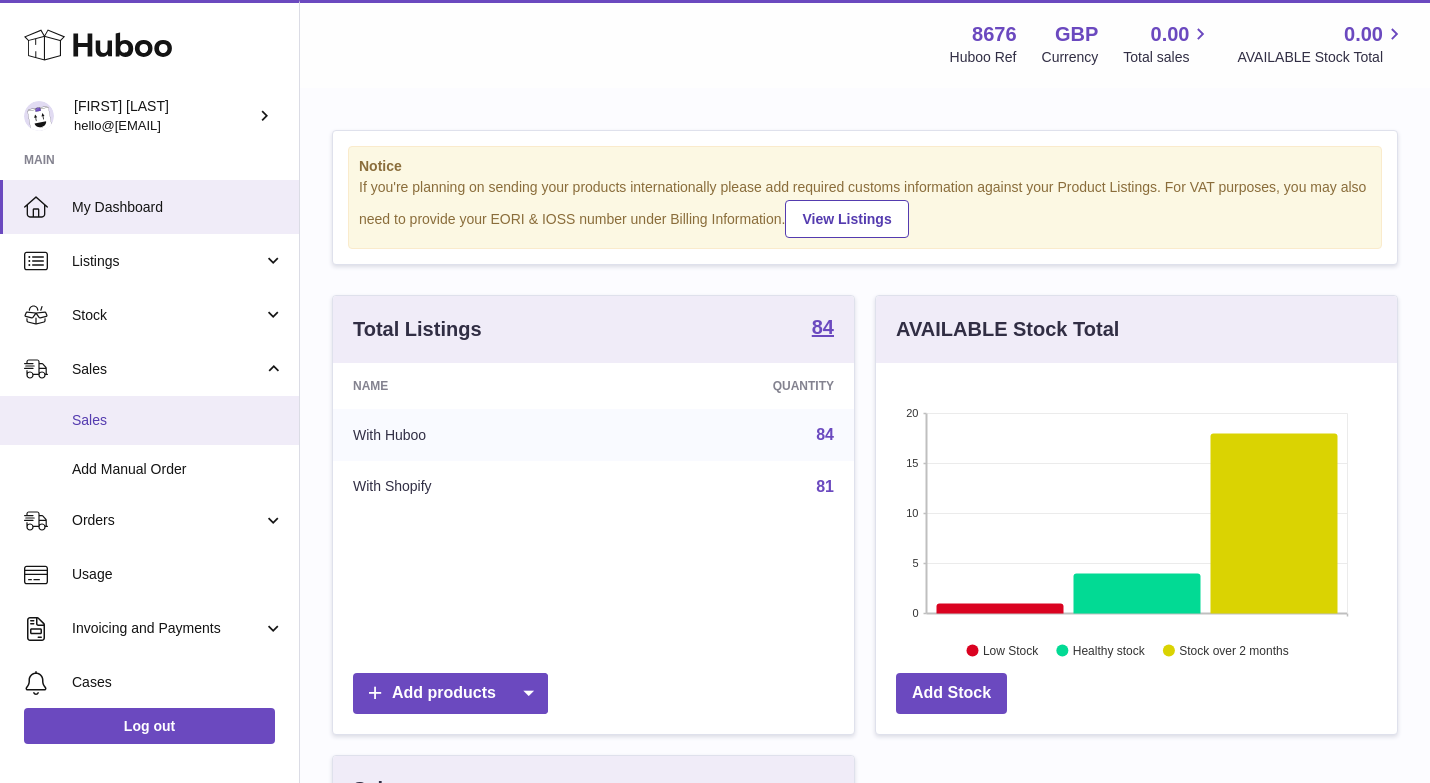 click on "Sales" at bounding box center [178, 420] 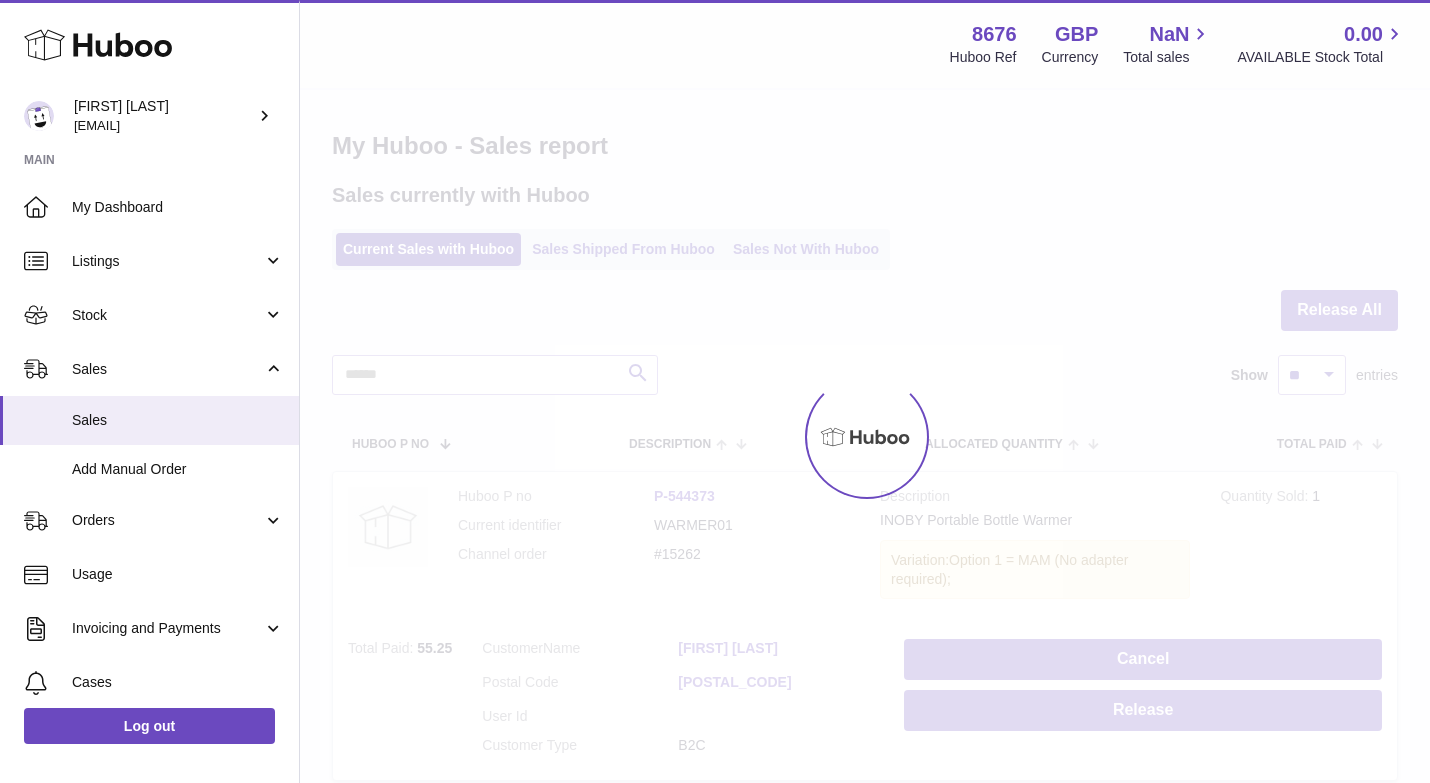 scroll, scrollTop: 0, scrollLeft: 0, axis: both 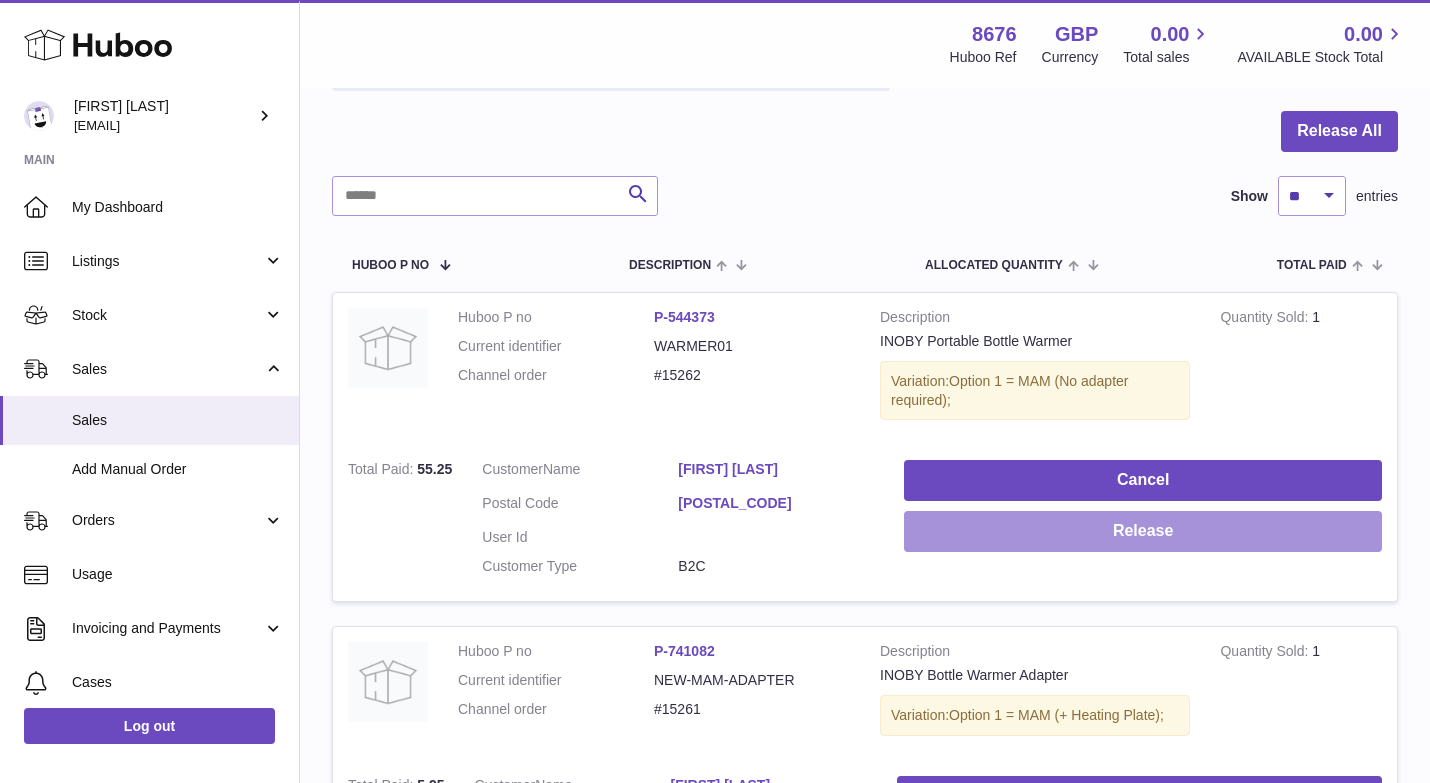 click on "Release" at bounding box center [1143, 531] 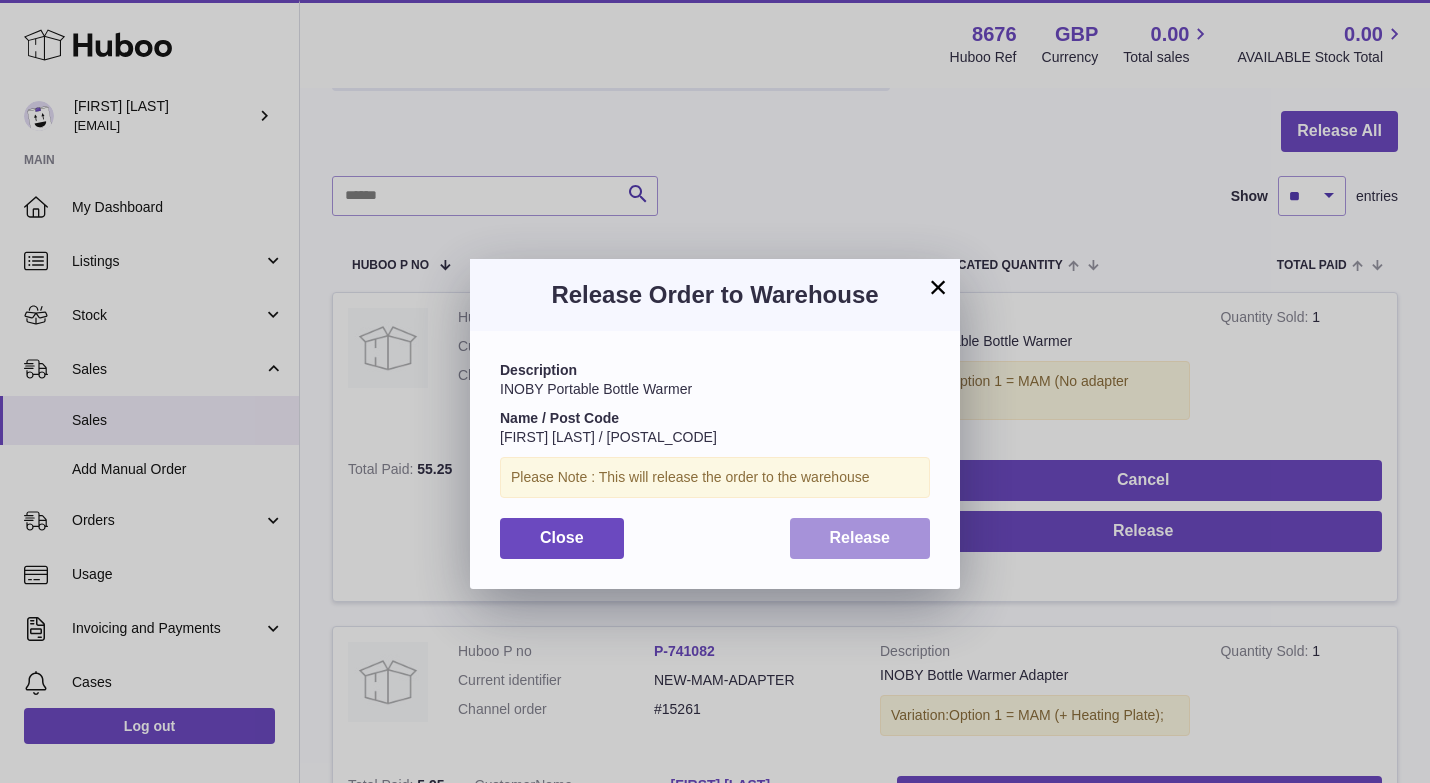 click on "Release" at bounding box center [860, 537] 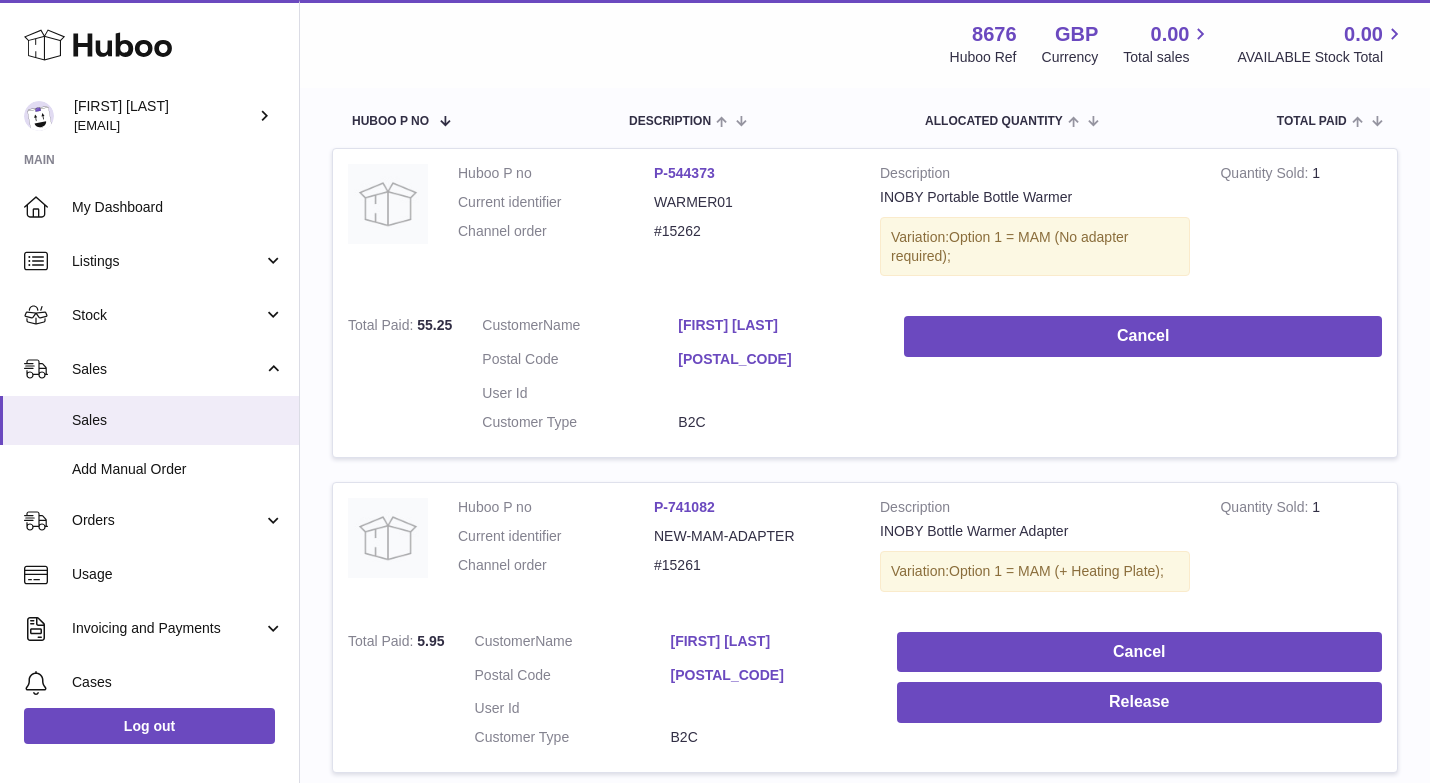 scroll, scrollTop: 405, scrollLeft: 0, axis: vertical 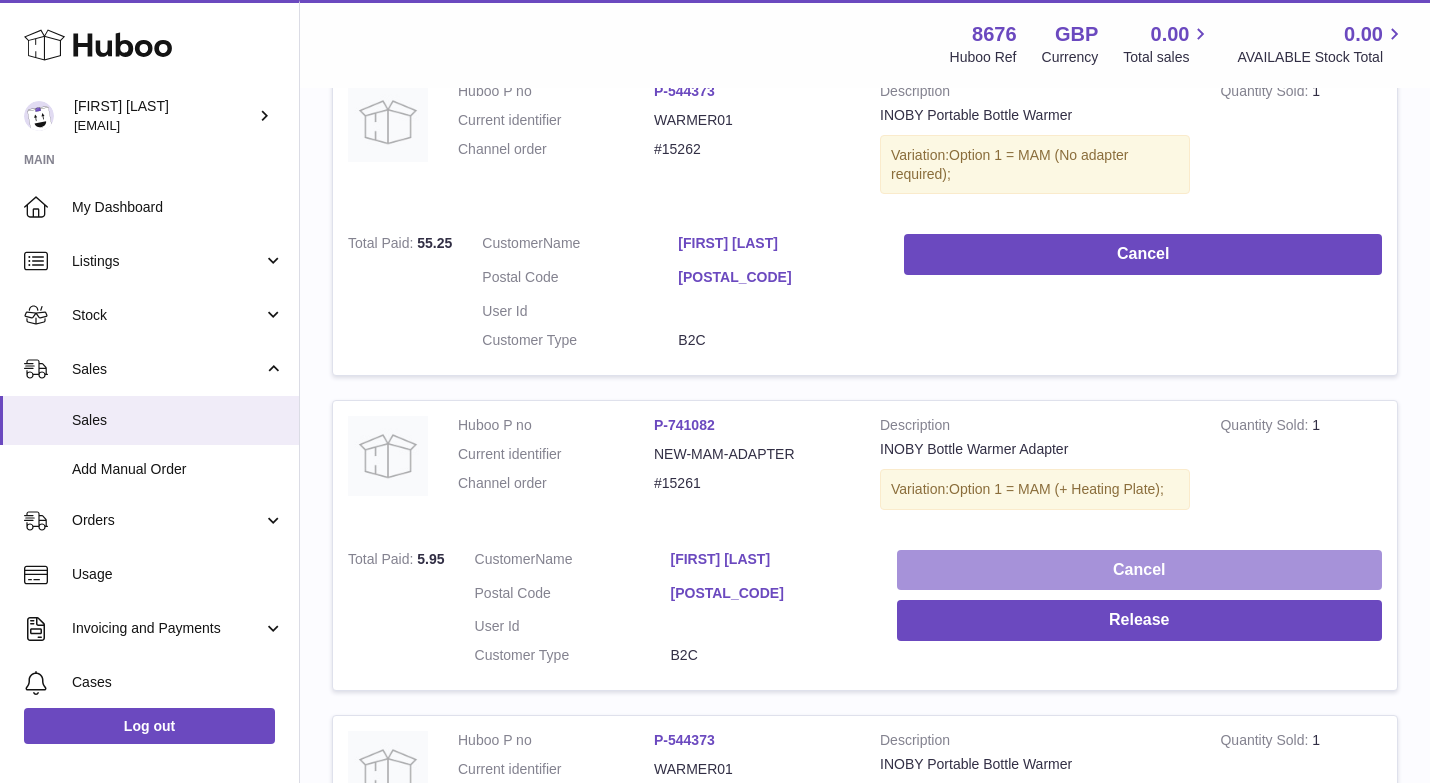 click on "Cancel" at bounding box center (1139, 570) 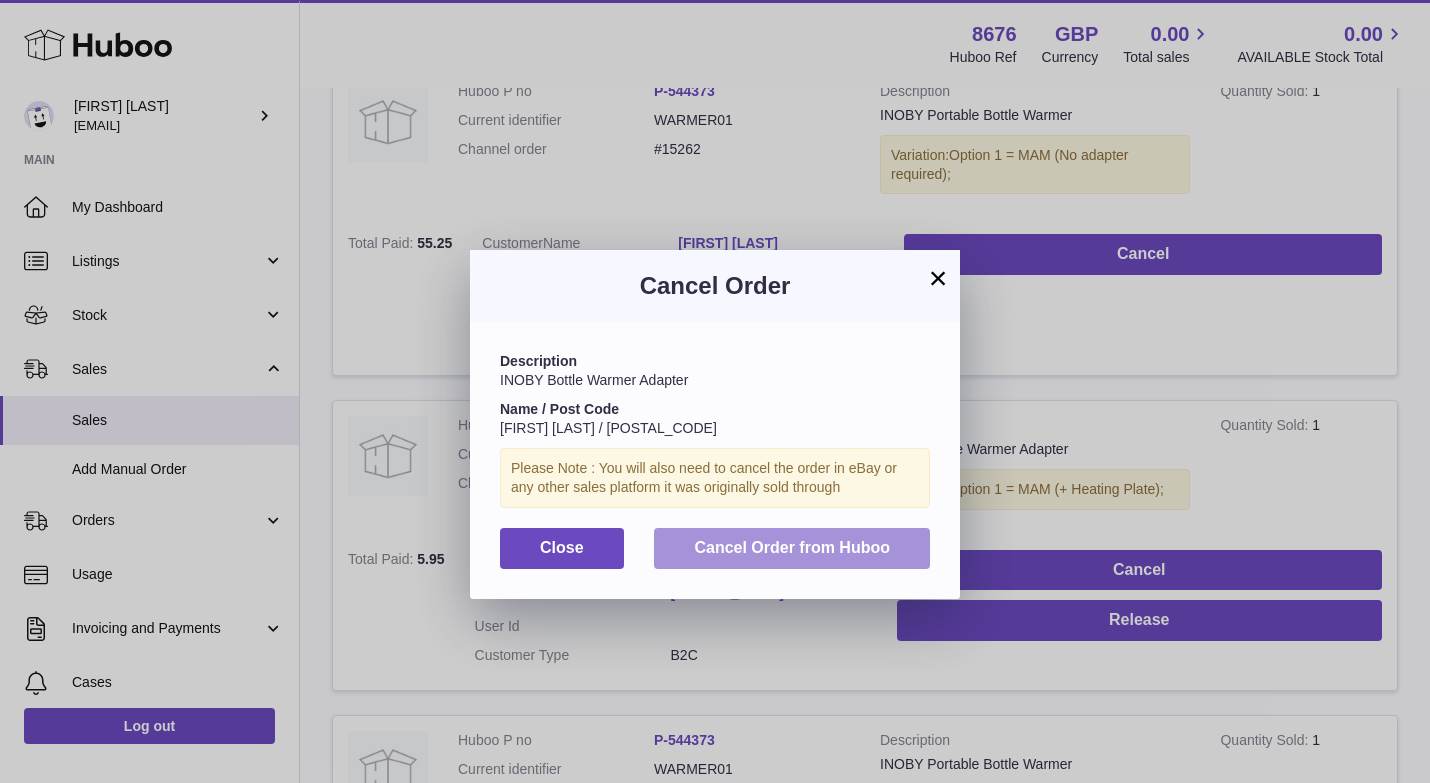 click on "Cancel Order from Huboo" at bounding box center (792, 548) 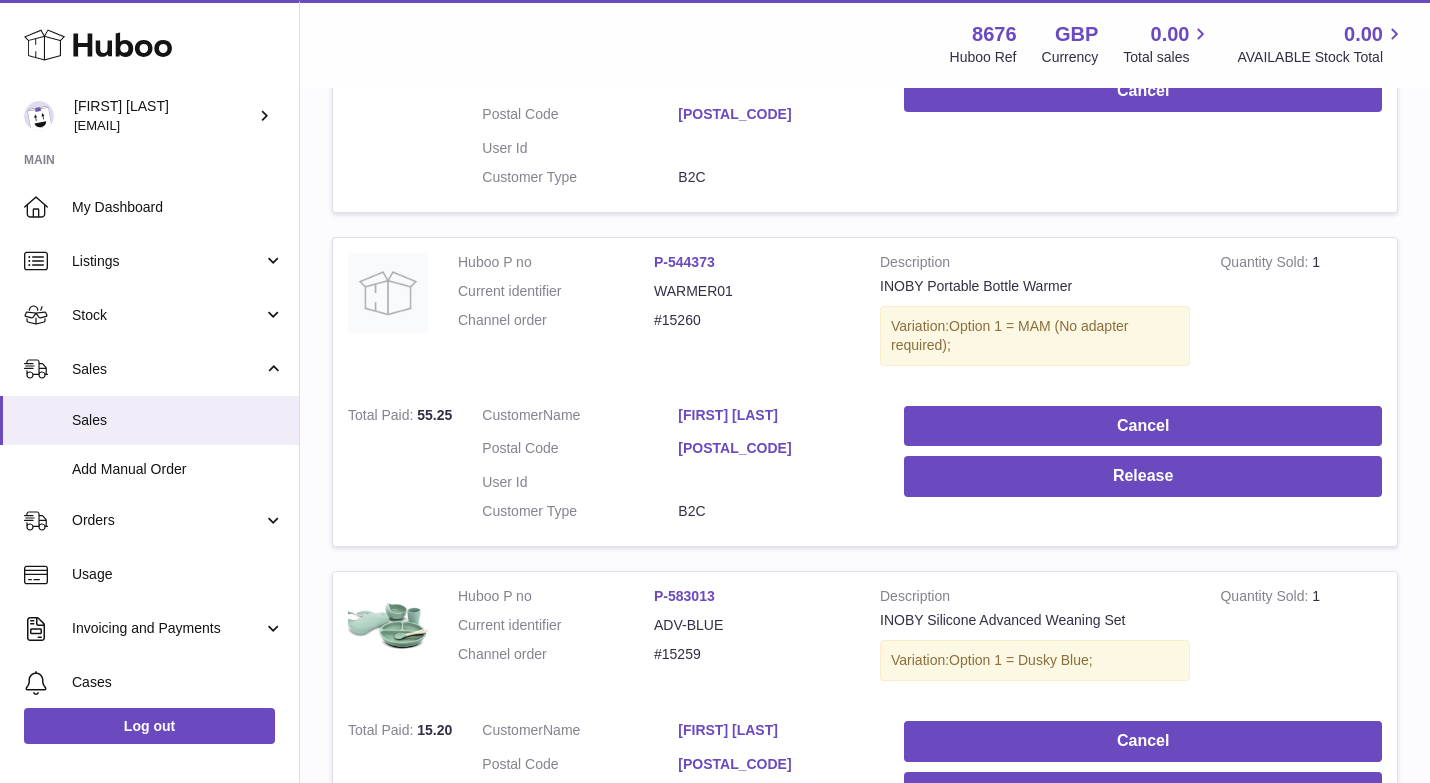scroll, scrollTop: 571, scrollLeft: 0, axis: vertical 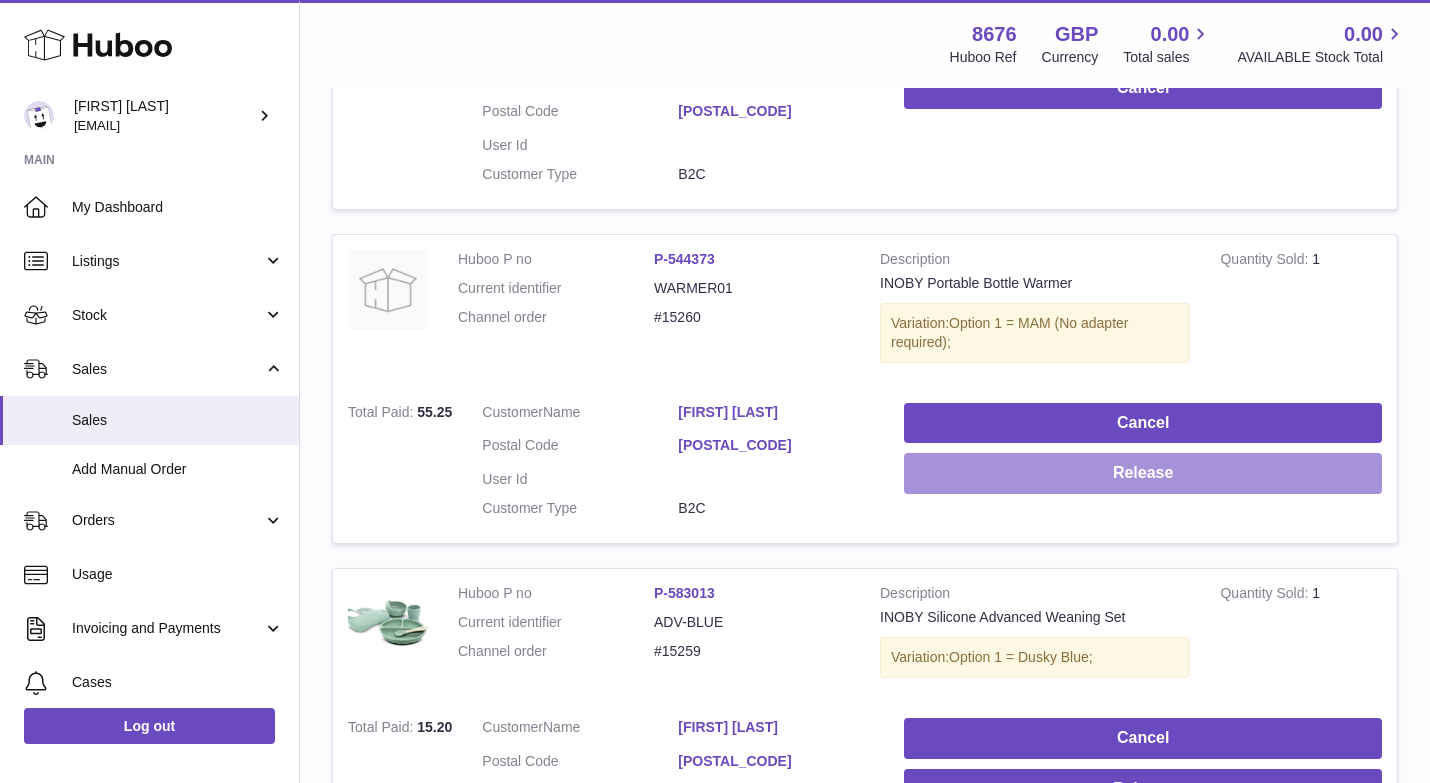 click on "Release" at bounding box center (1143, 473) 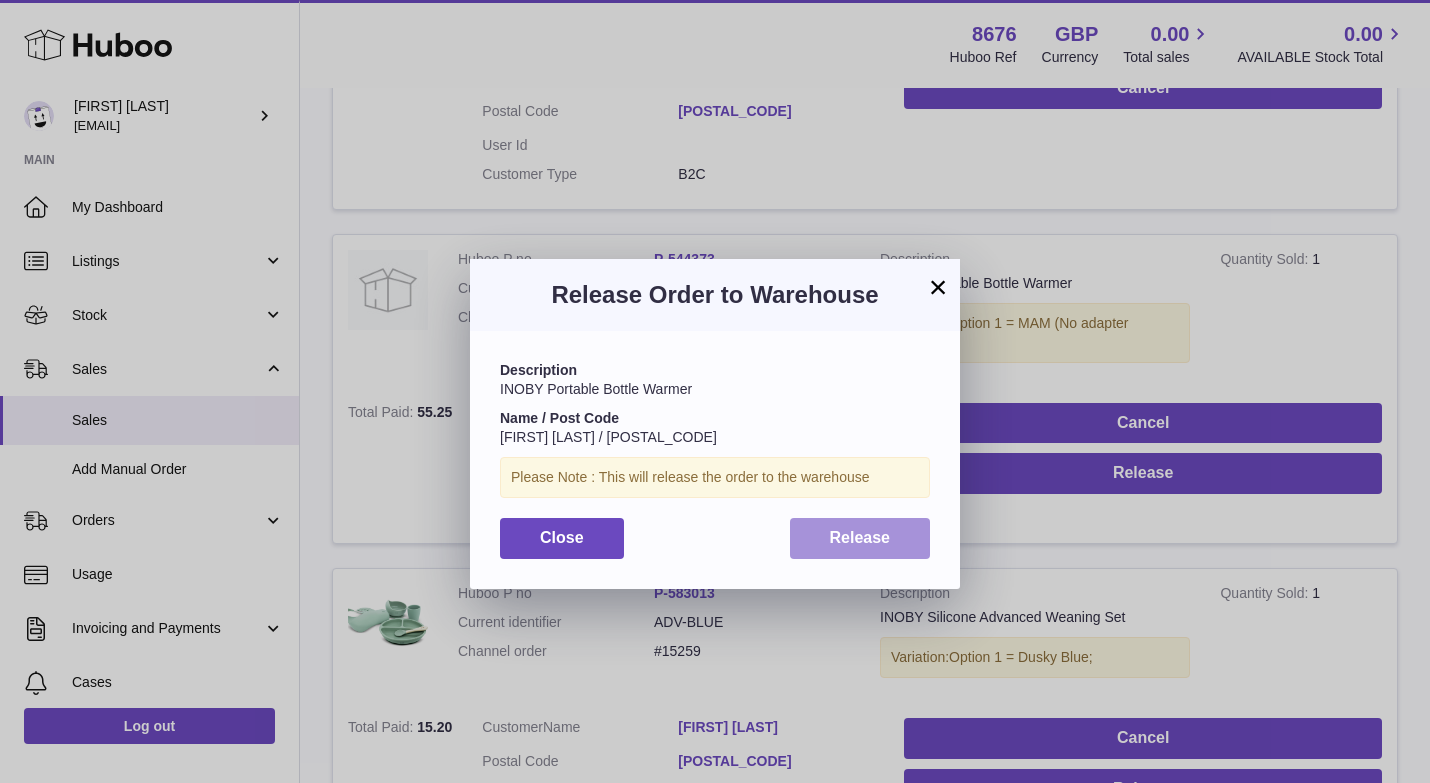 click on "Release" at bounding box center (860, 537) 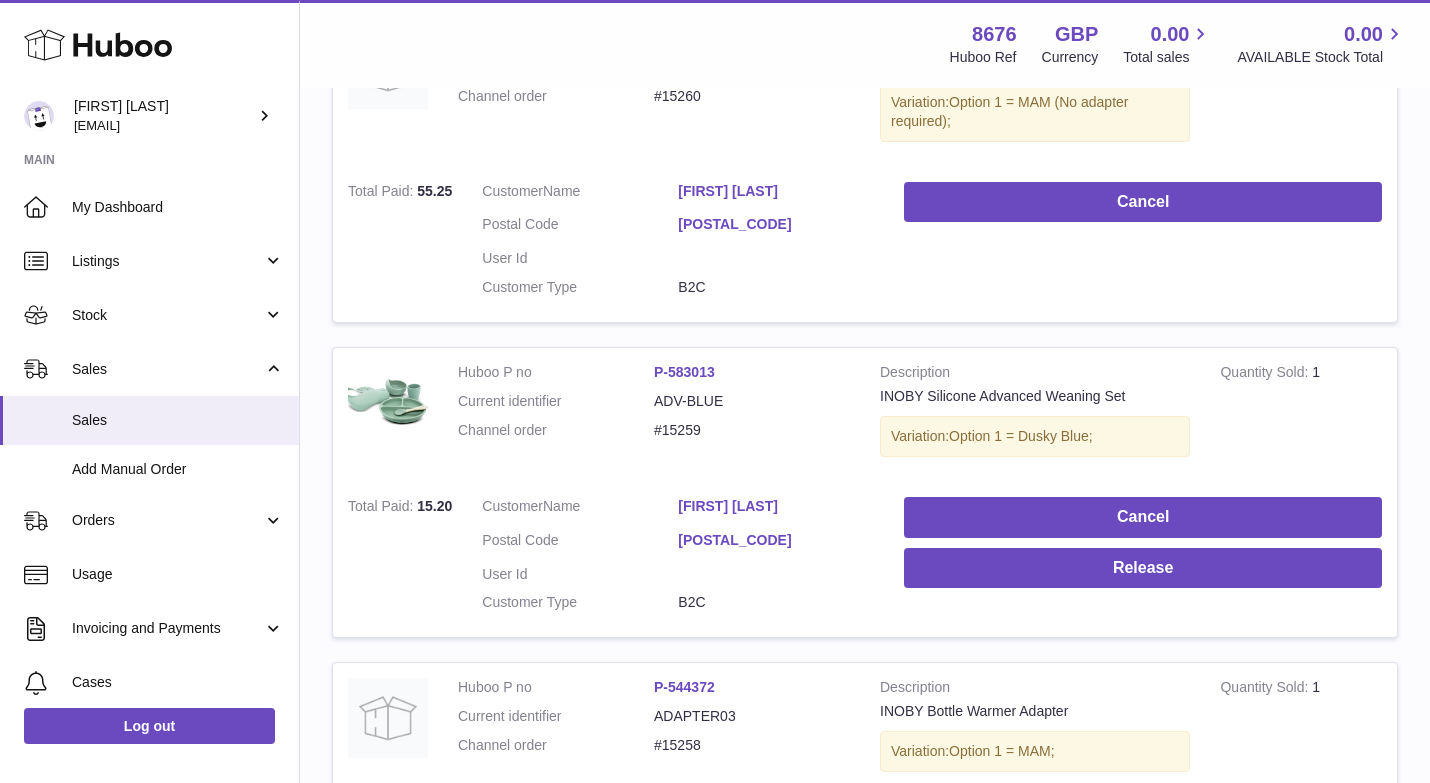 scroll, scrollTop: 810, scrollLeft: 0, axis: vertical 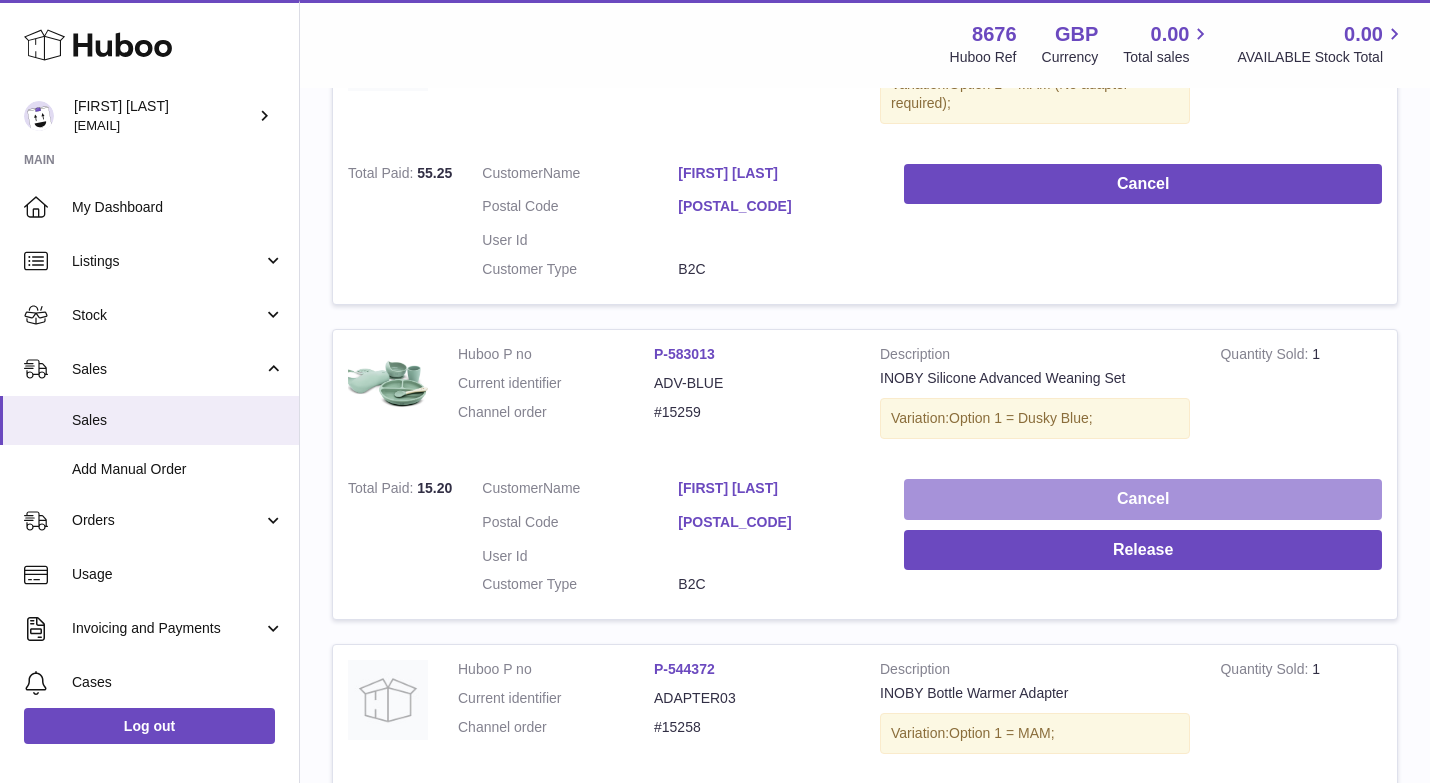 click on "Cancel" at bounding box center (1143, 499) 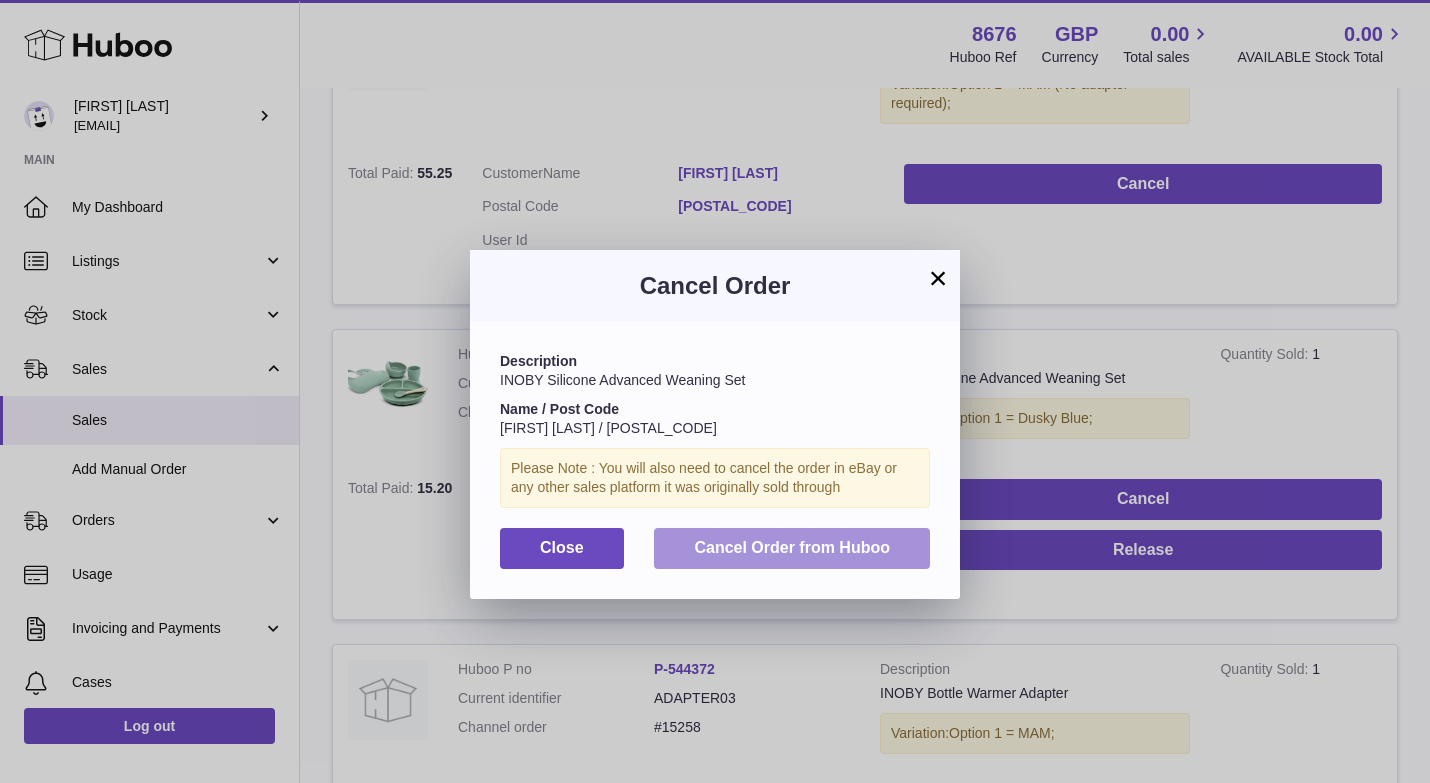 click on "Cancel Order from Huboo" at bounding box center [792, 547] 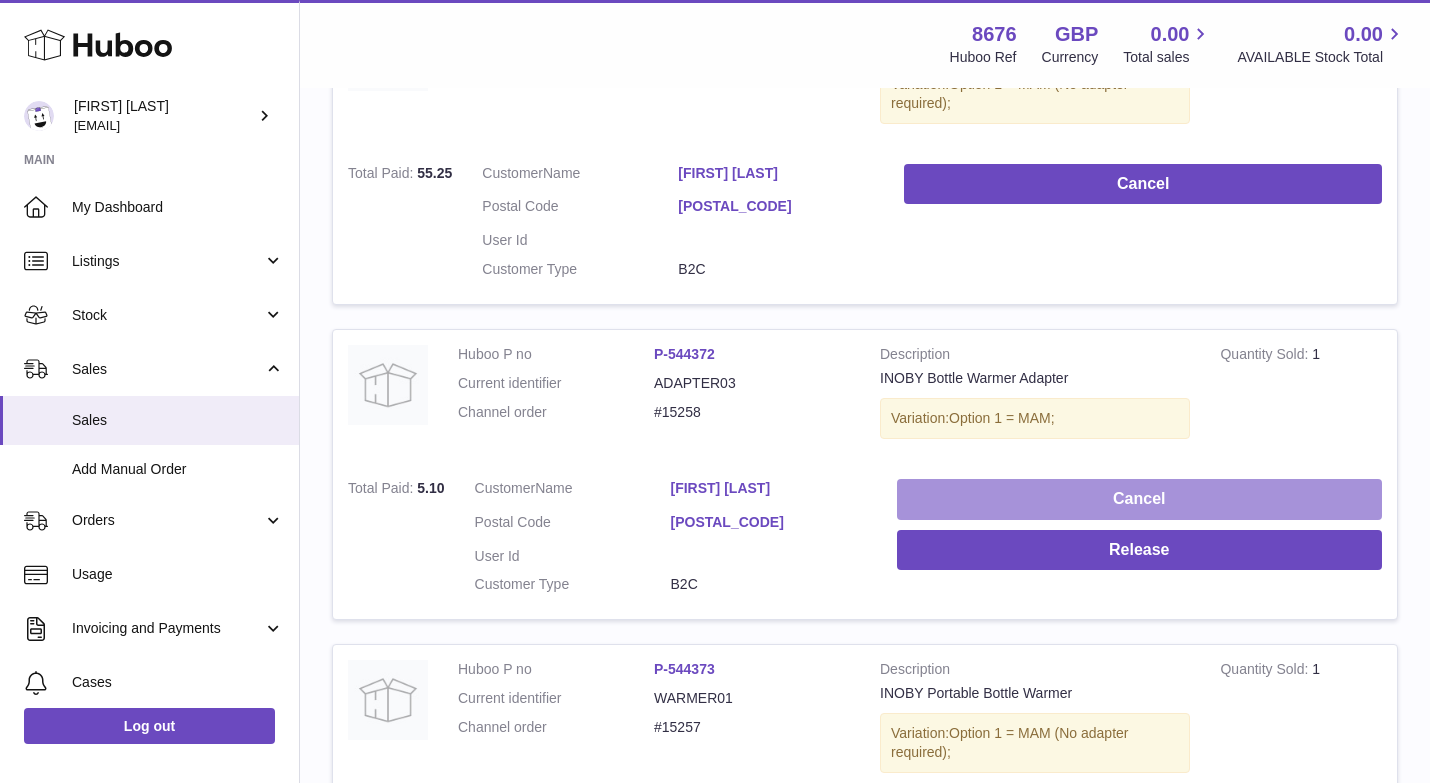 click on "Cancel" at bounding box center (1139, 499) 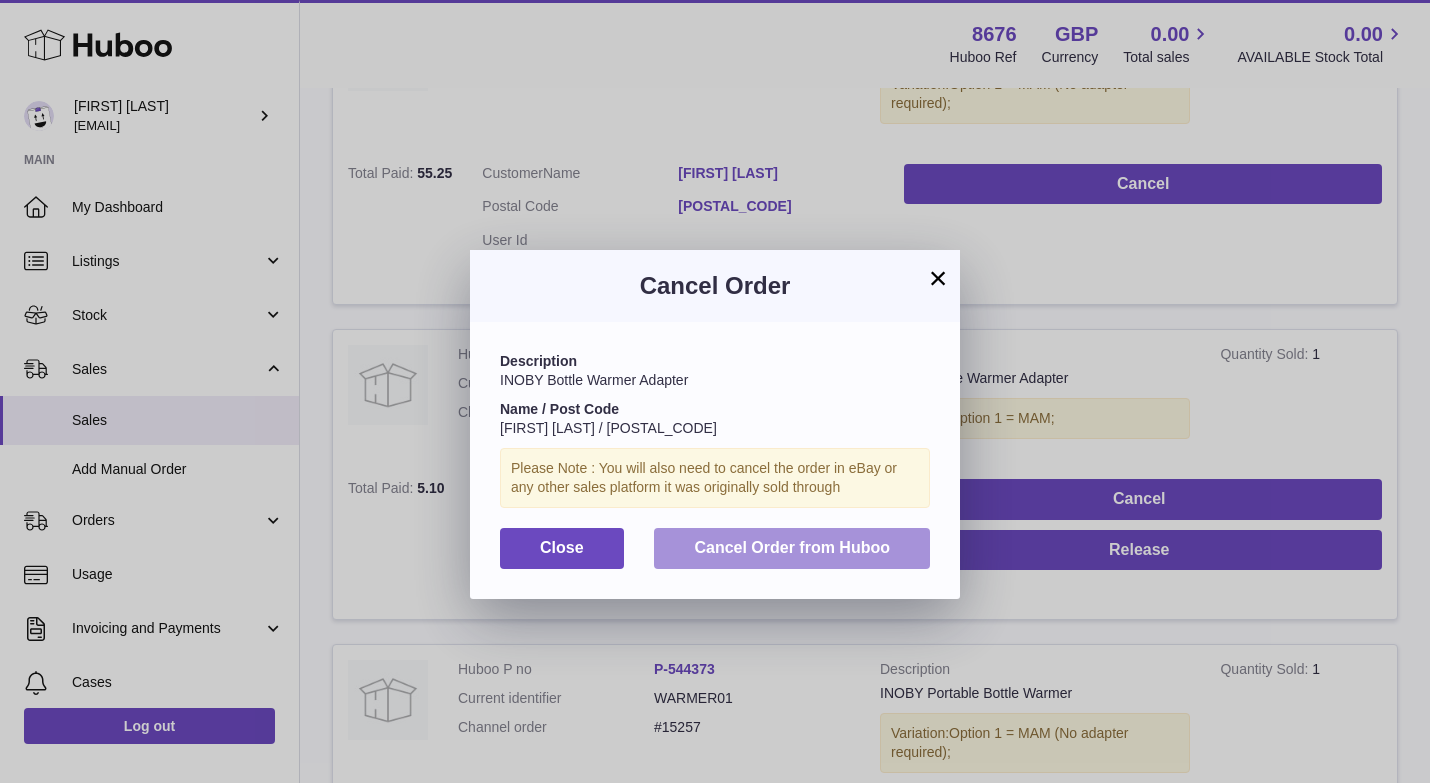 click on "Cancel Order from Huboo" at bounding box center (792, 548) 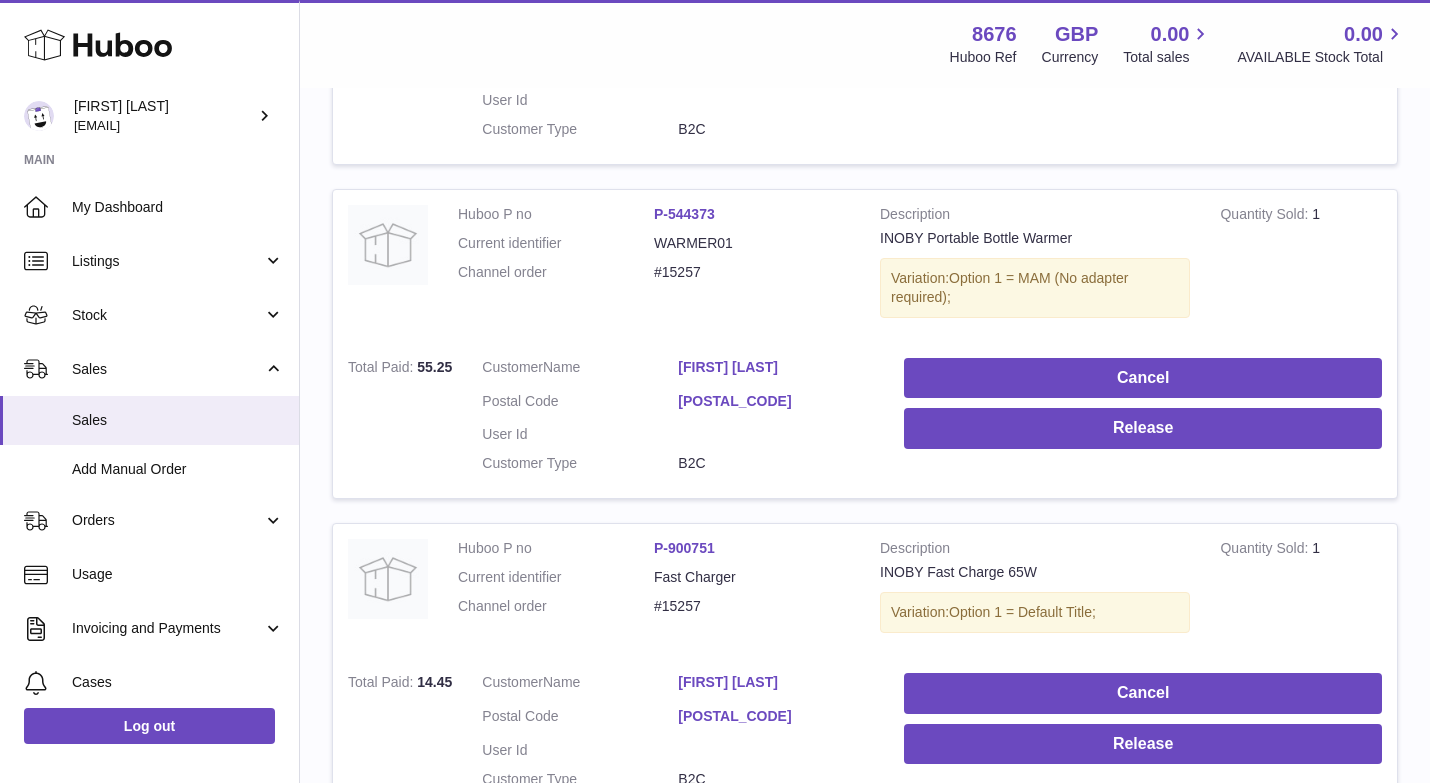 scroll, scrollTop: 960, scrollLeft: 0, axis: vertical 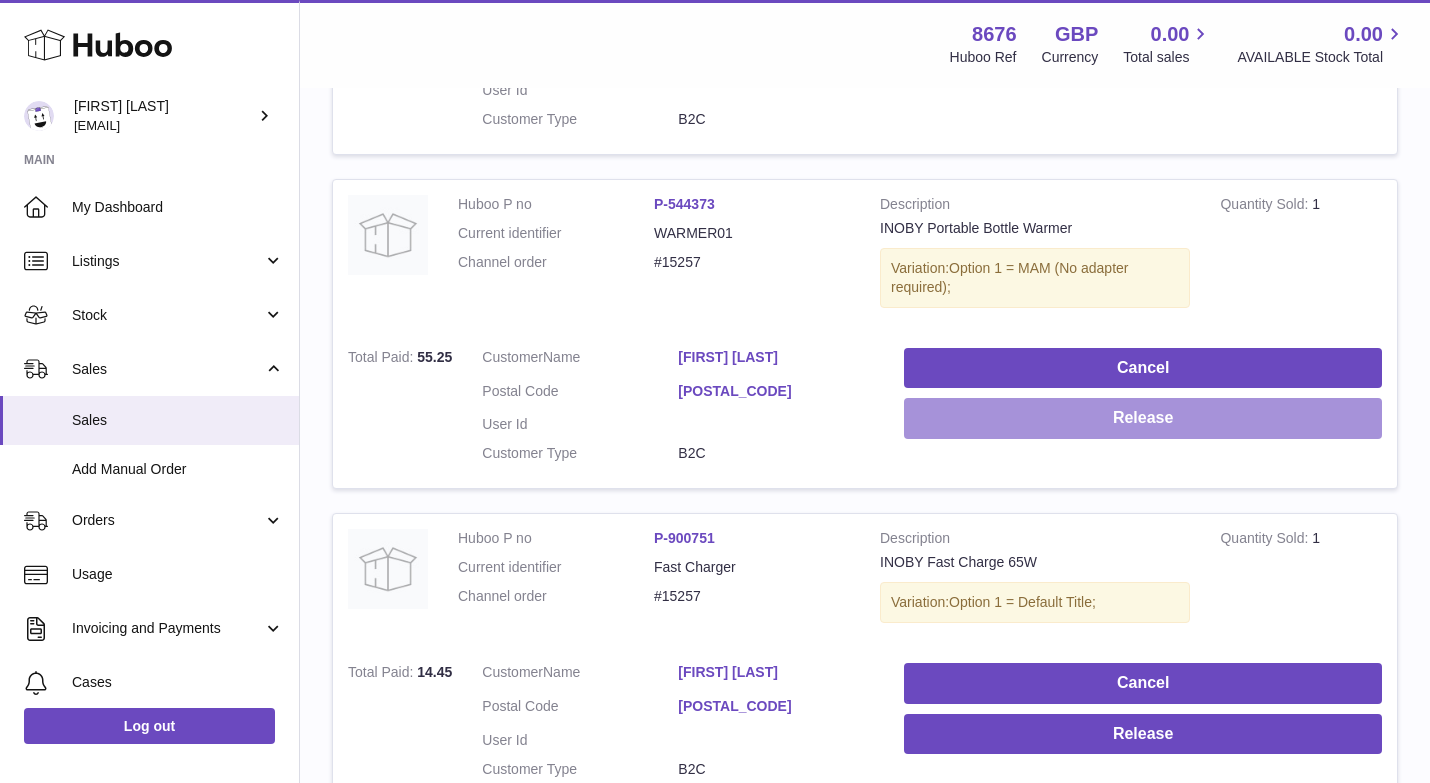 click on "Release" at bounding box center [1143, 418] 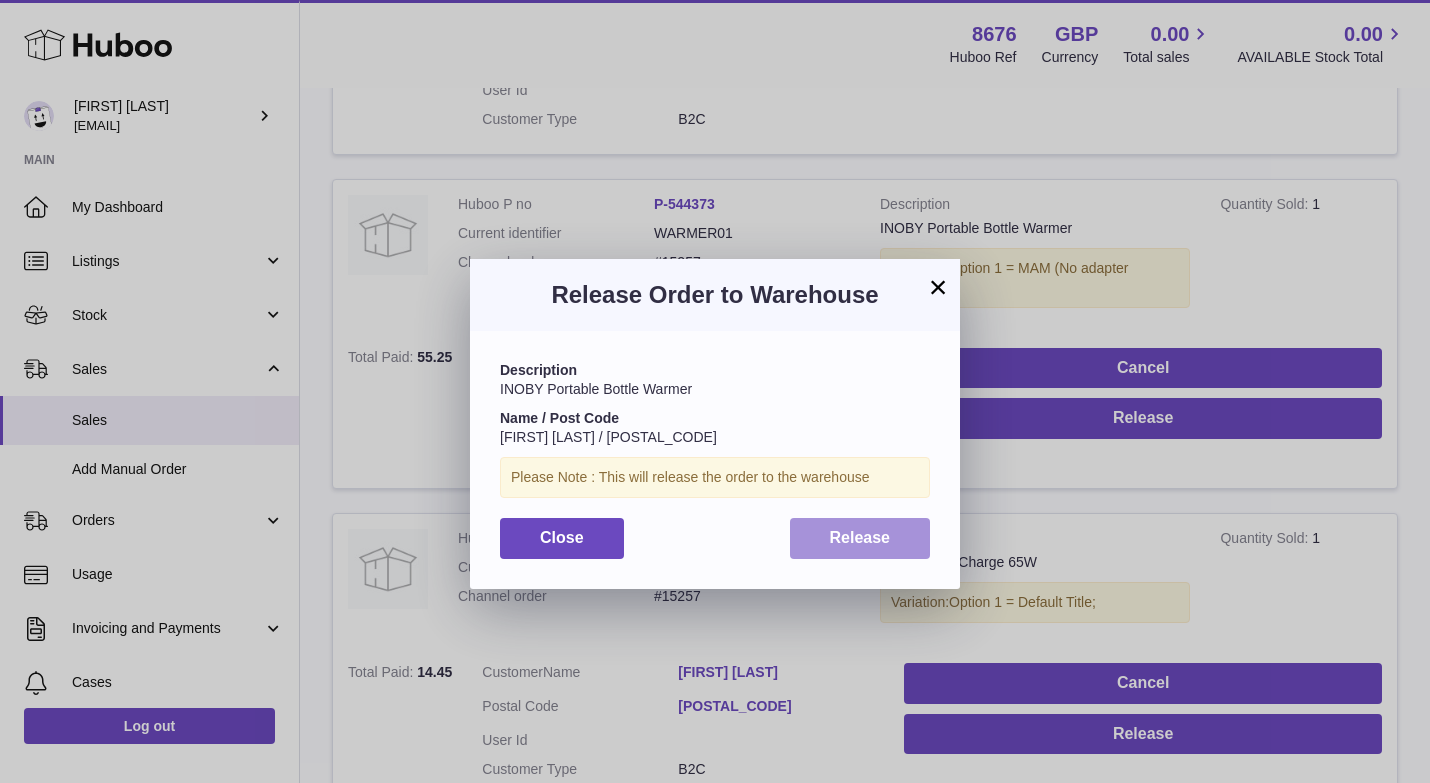 click on "Release" at bounding box center (860, 538) 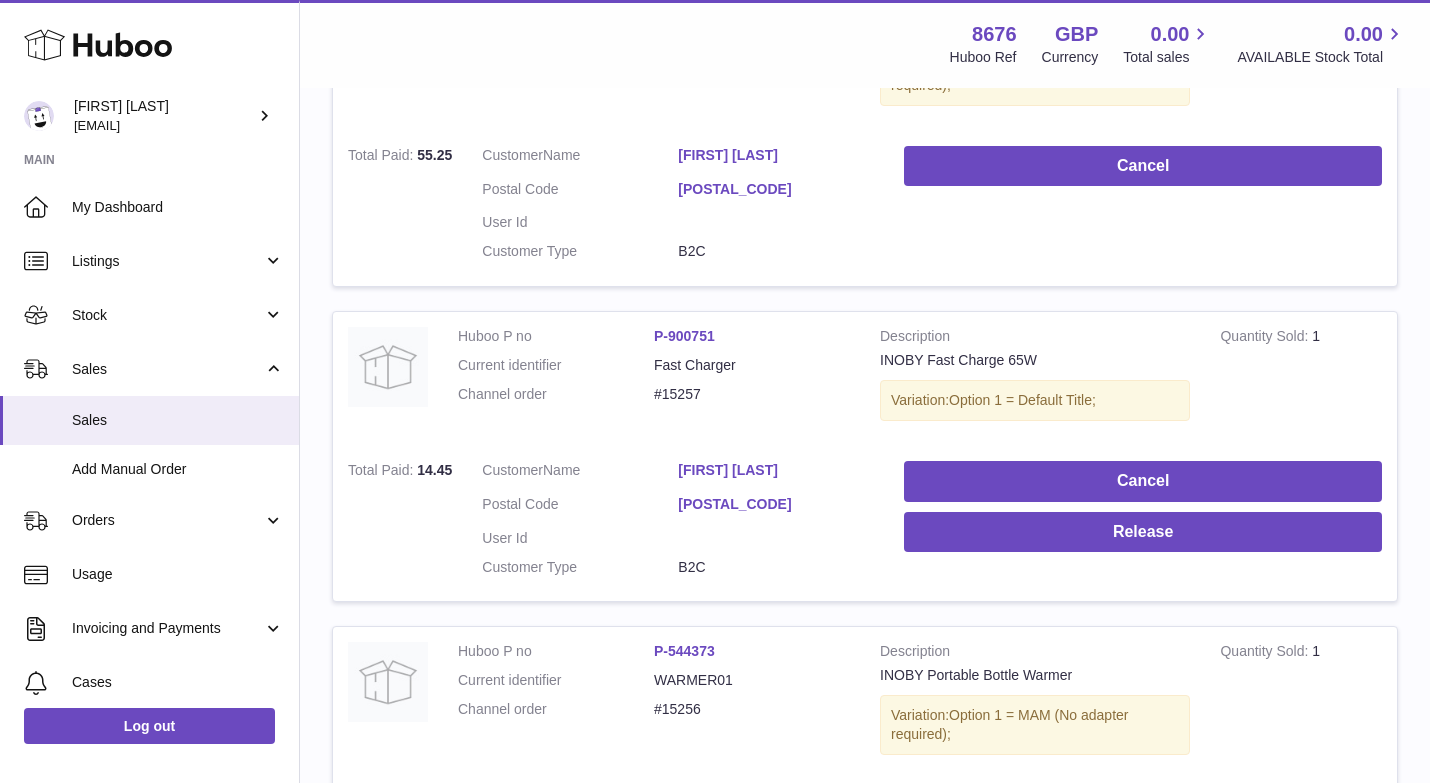 scroll, scrollTop: 1165, scrollLeft: 0, axis: vertical 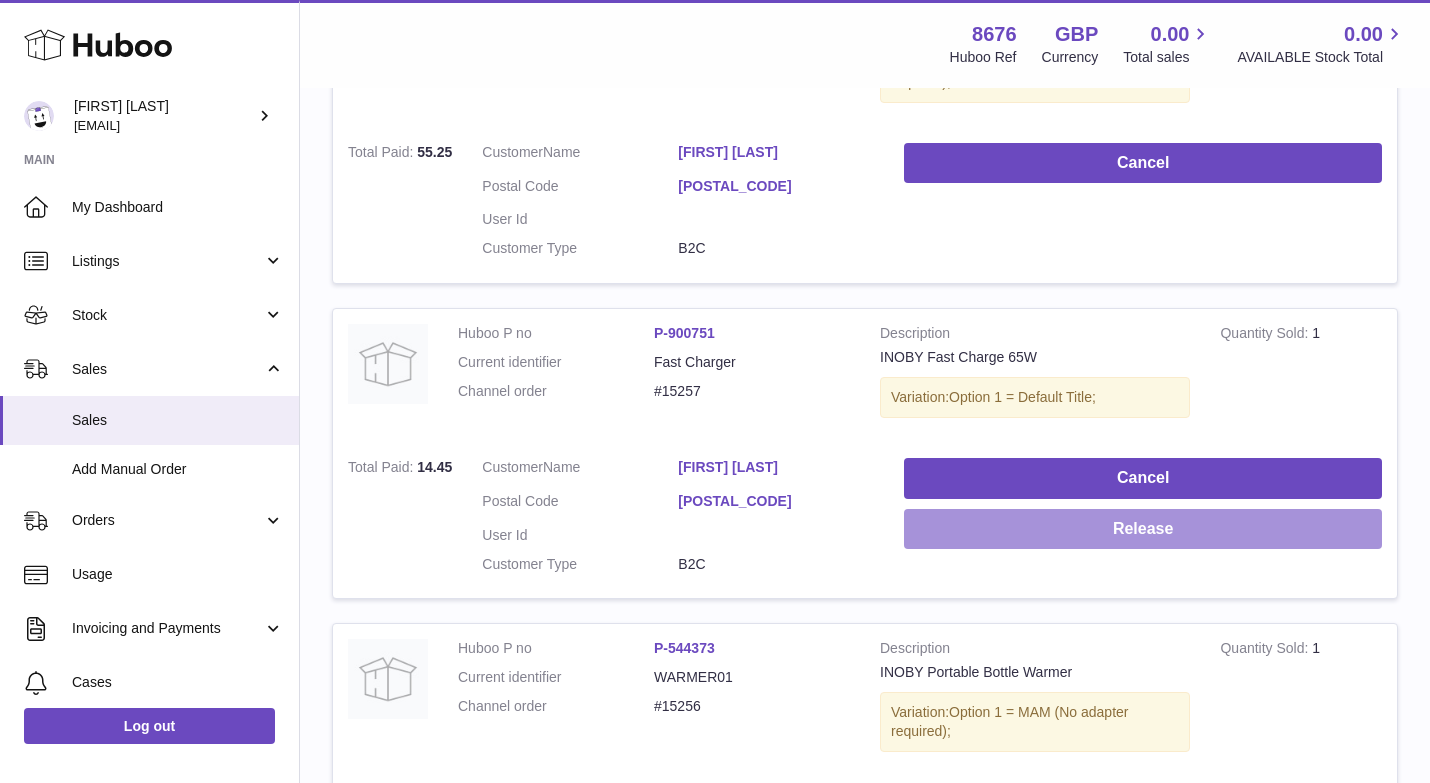 click on "Release" at bounding box center (1143, 529) 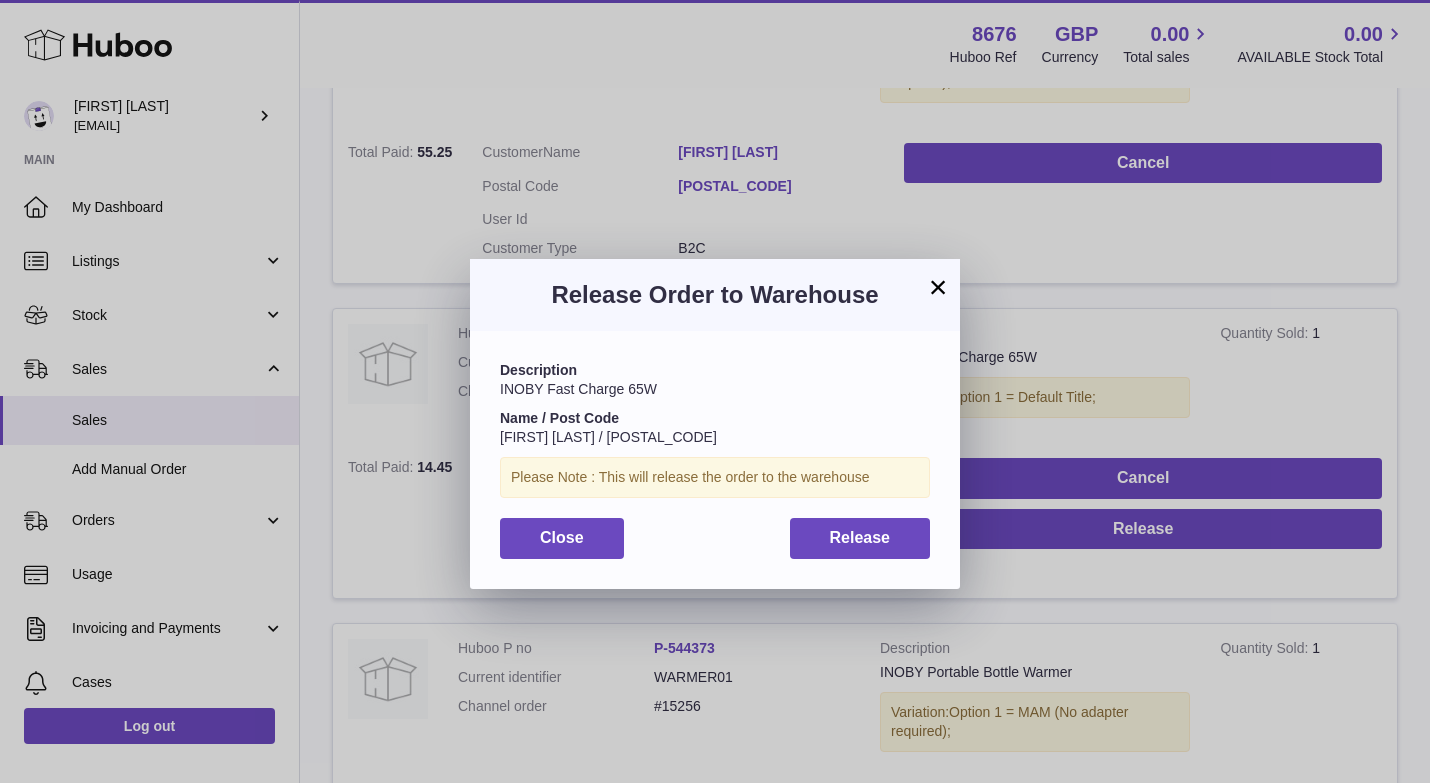 click on "Description   INOBY Fast Charge 65W   Name / Post Code   [FIRST] [LAST] / [POSTAL_CODE]
Please Note : This will release the order to the warehouse
Close   Release" at bounding box center [715, 459] 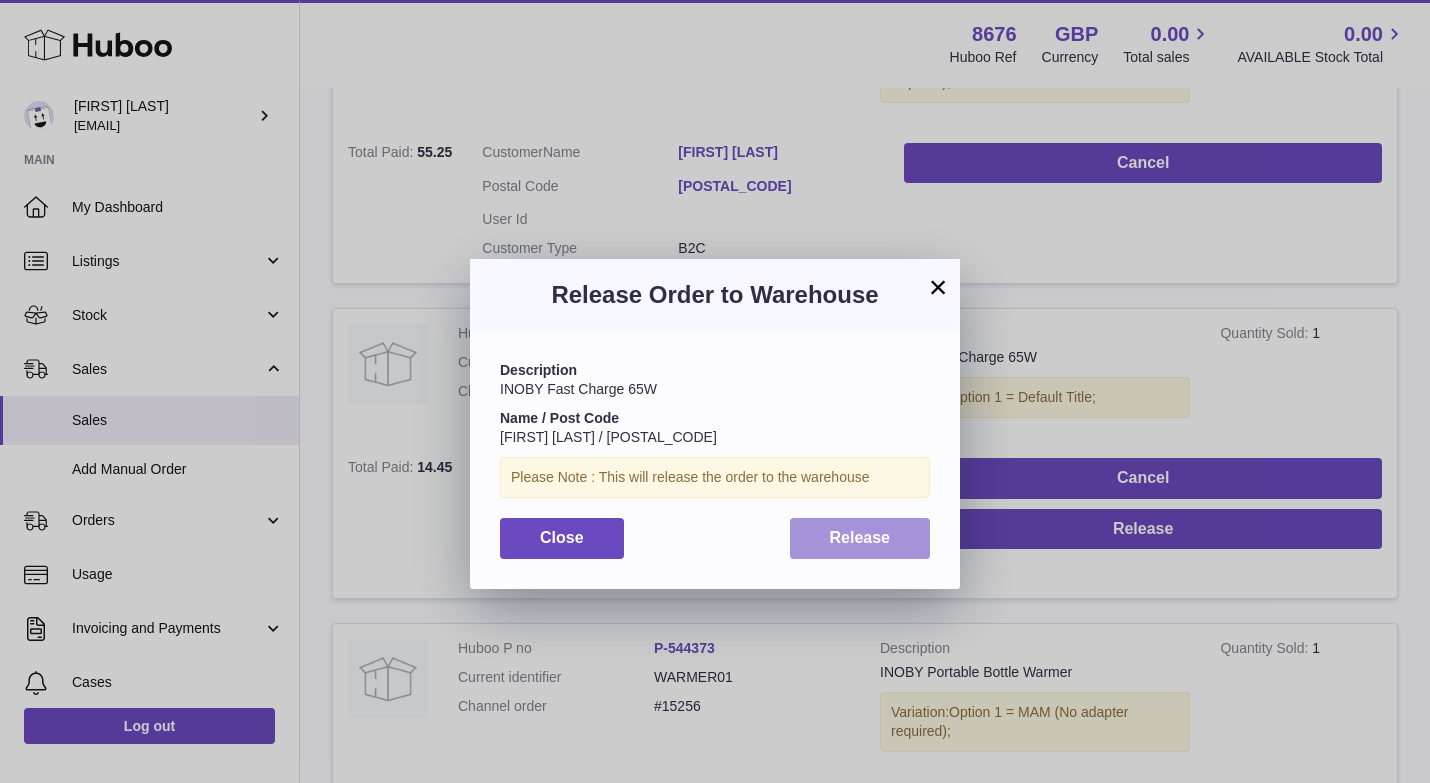 click on "Release" at bounding box center (860, 537) 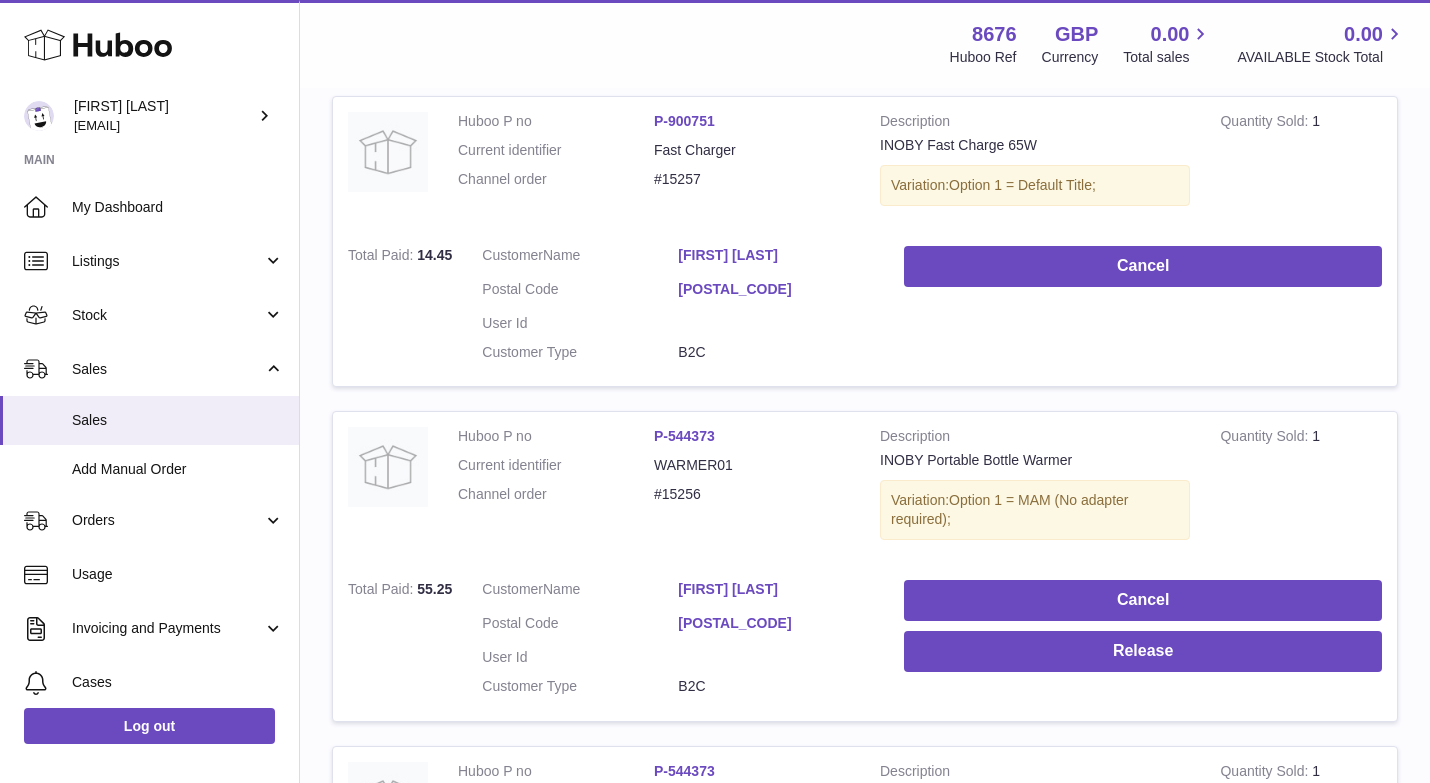 scroll, scrollTop: 1392, scrollLeft: 0, axis: vertical 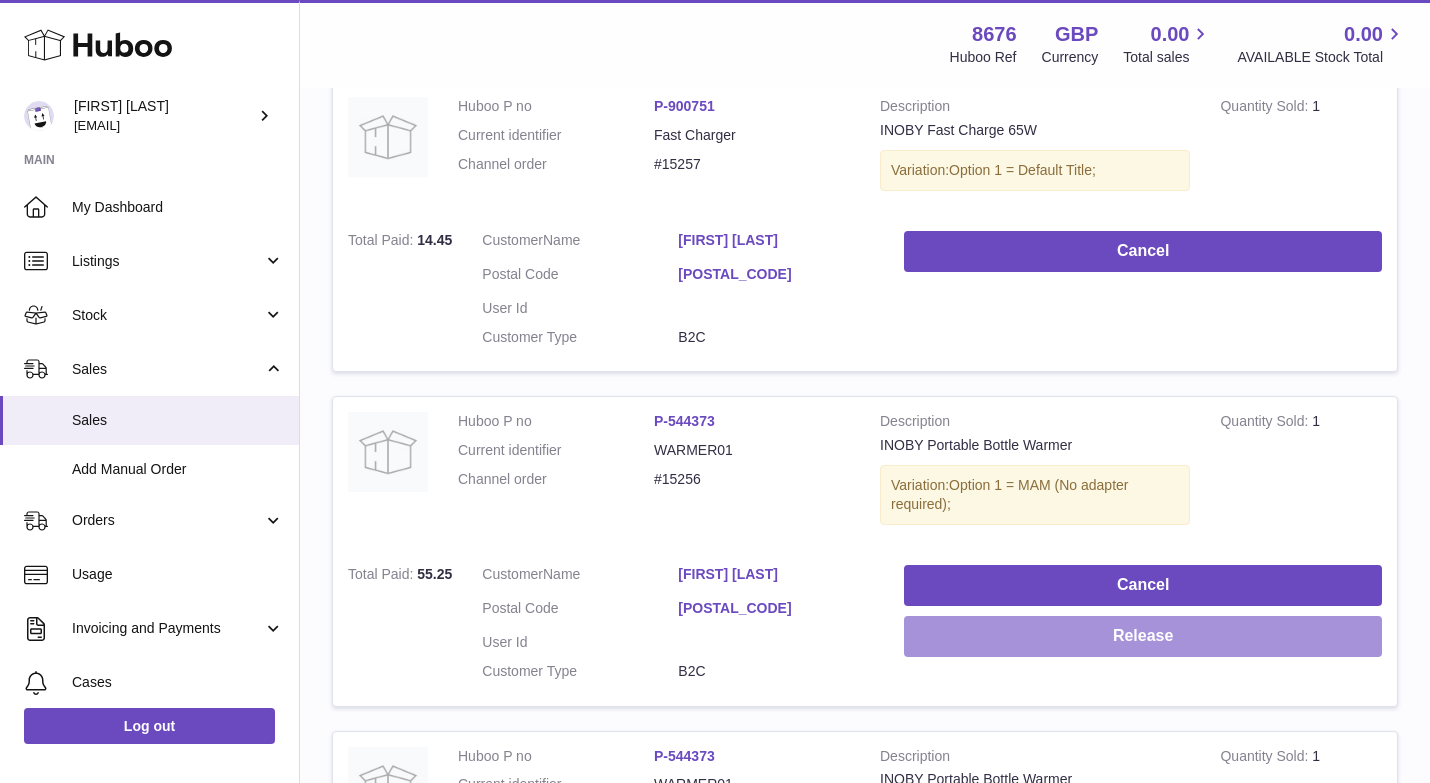 click on "Release" at bounding box center [1143, 636] 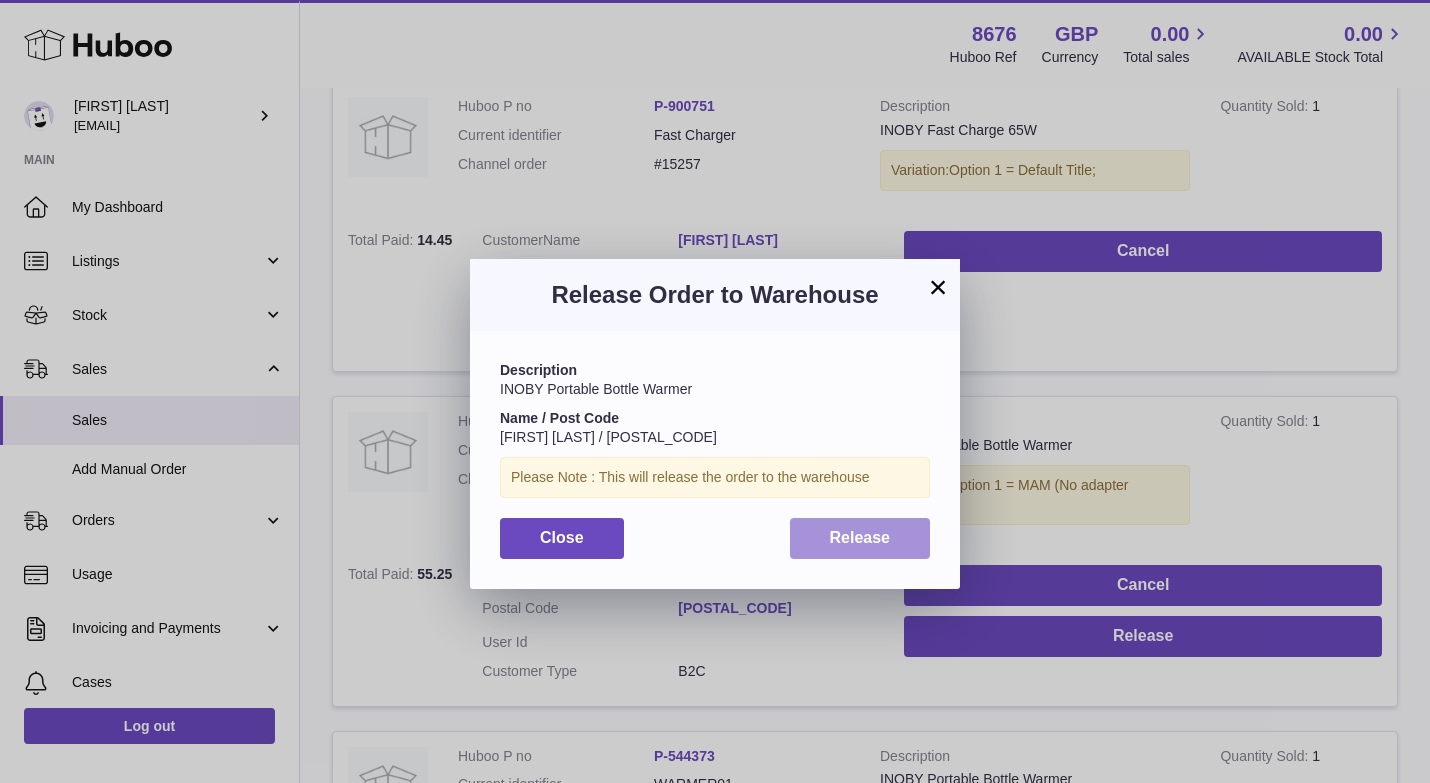click on "Release" at bounding box center [860, 538] 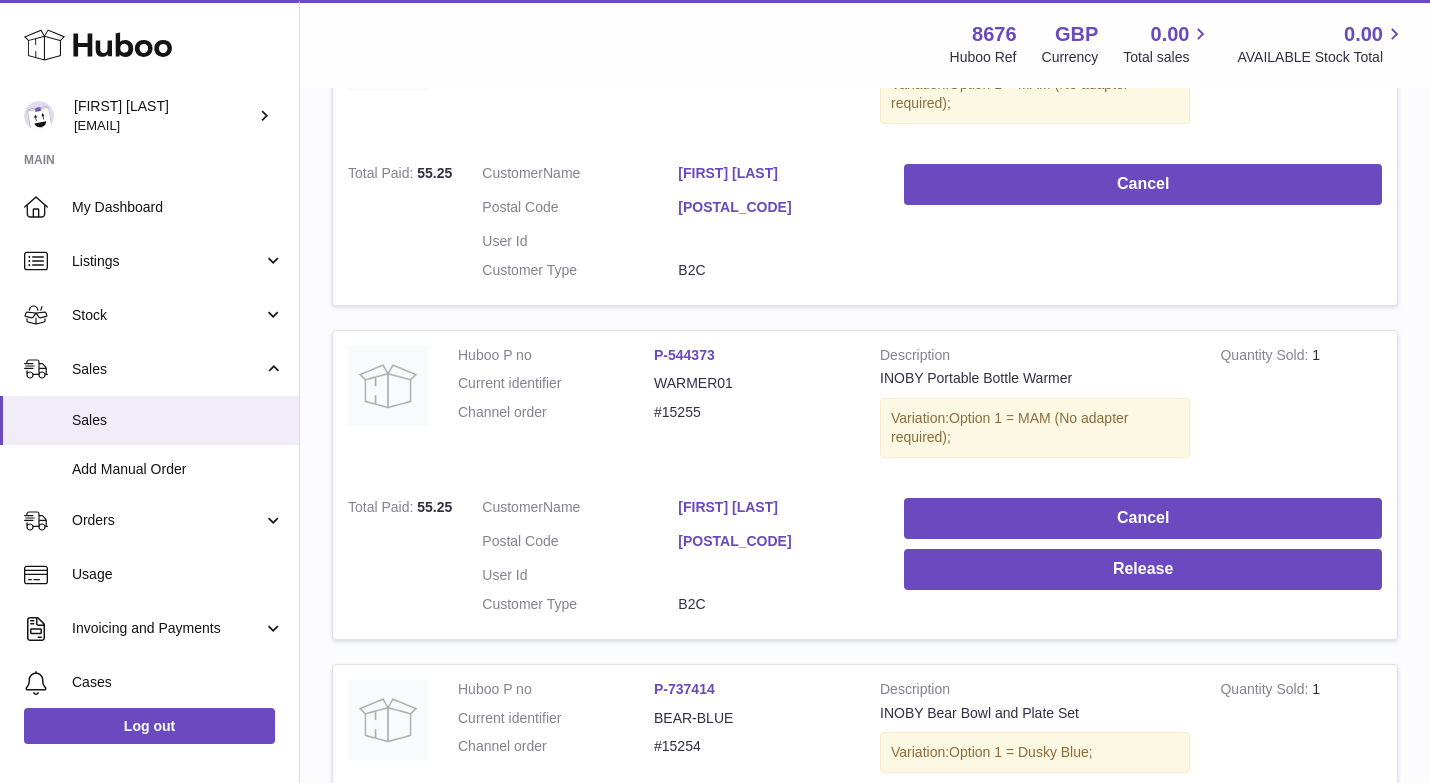 scroll, scrollTop: 1789, scrollLeft: 0, axis: vertical 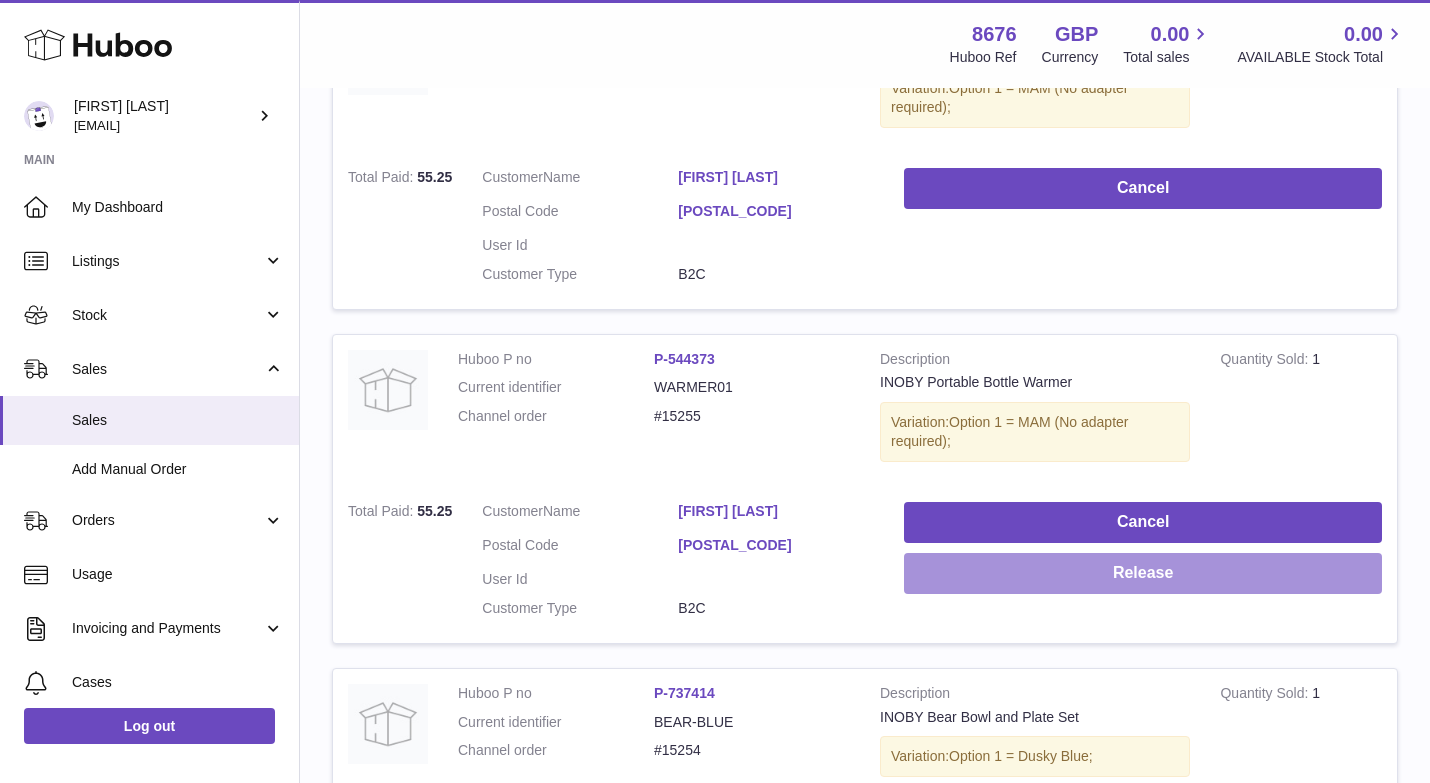 click on "Release" at bounding box center [1143, 573] 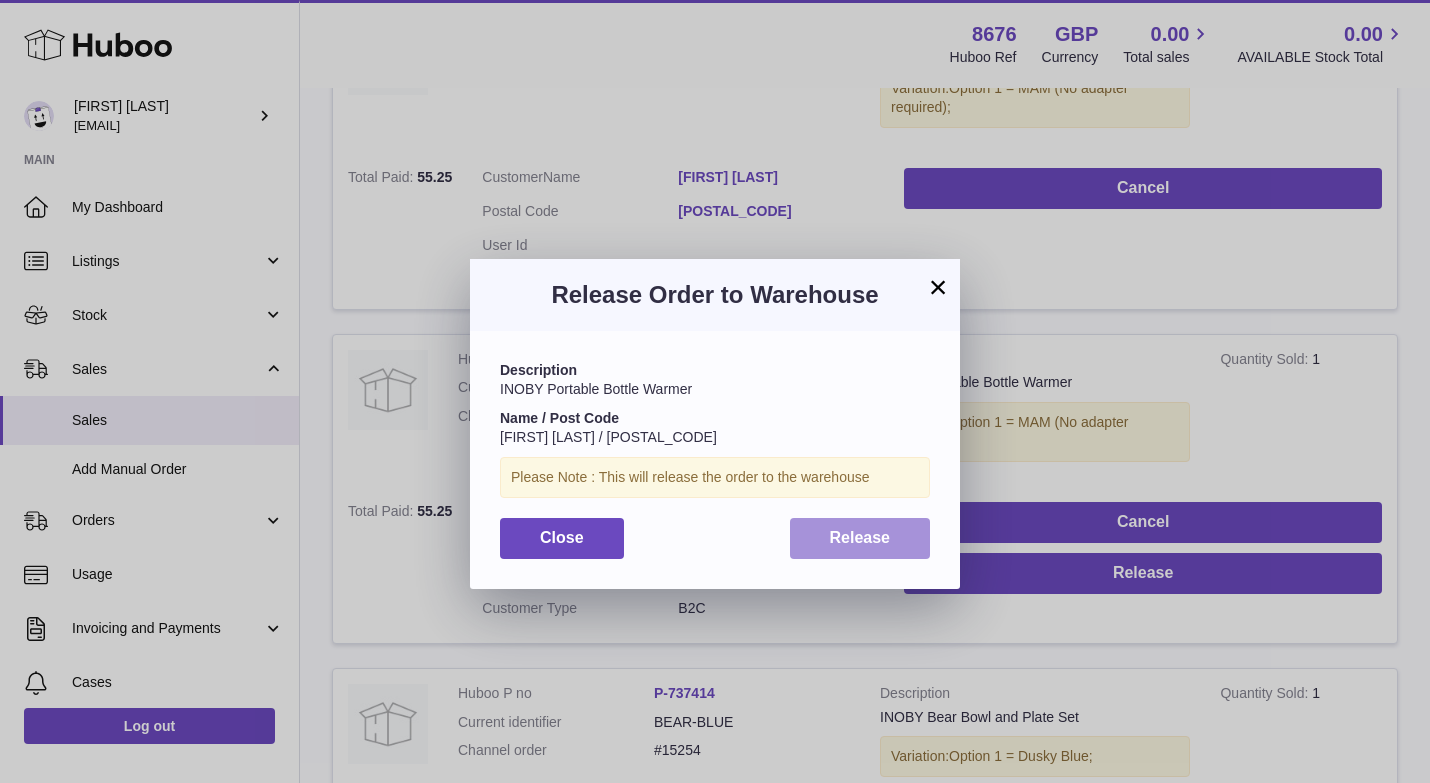 click on "Release" at bounding box center [860, 538] 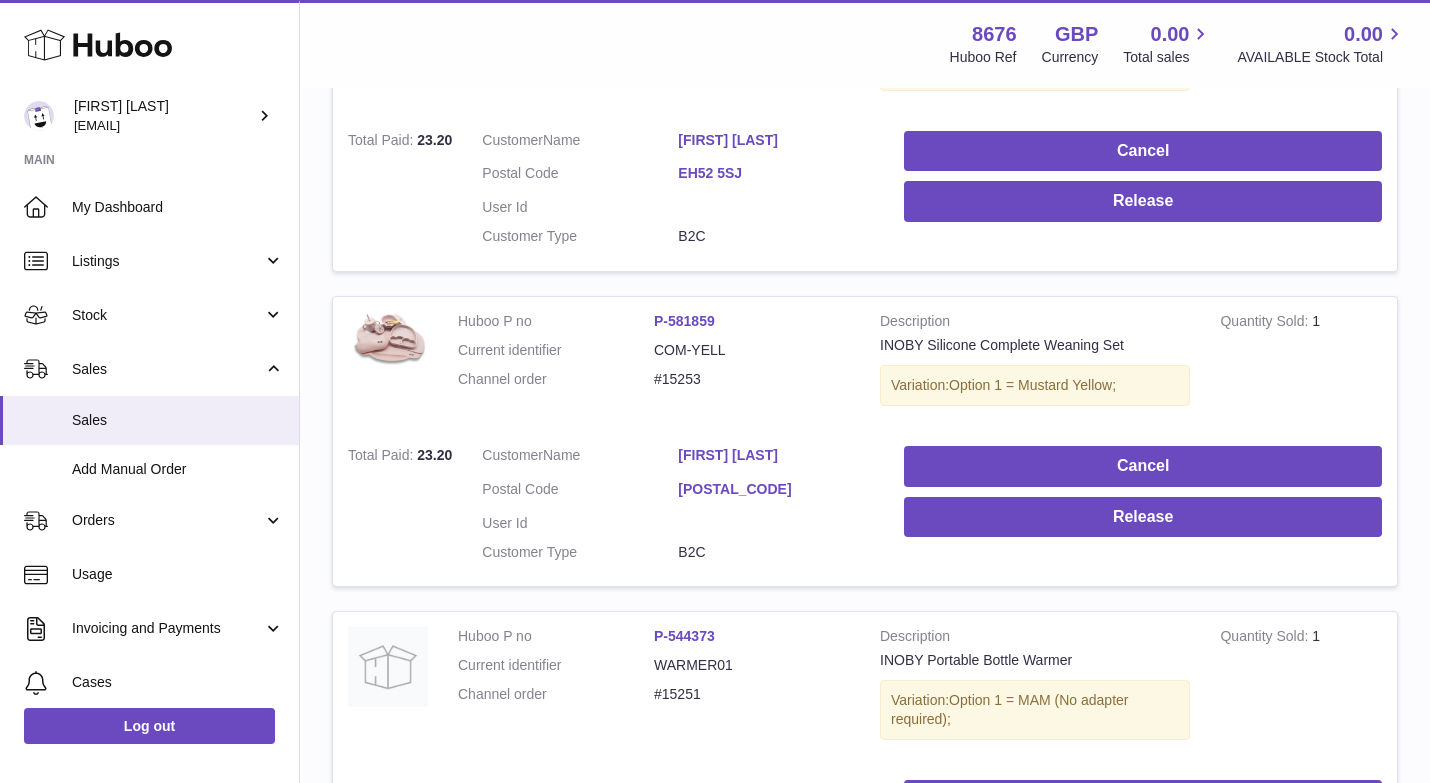 scroll, scrollTop: 2817, scrollLeft: 0, axis: vertical 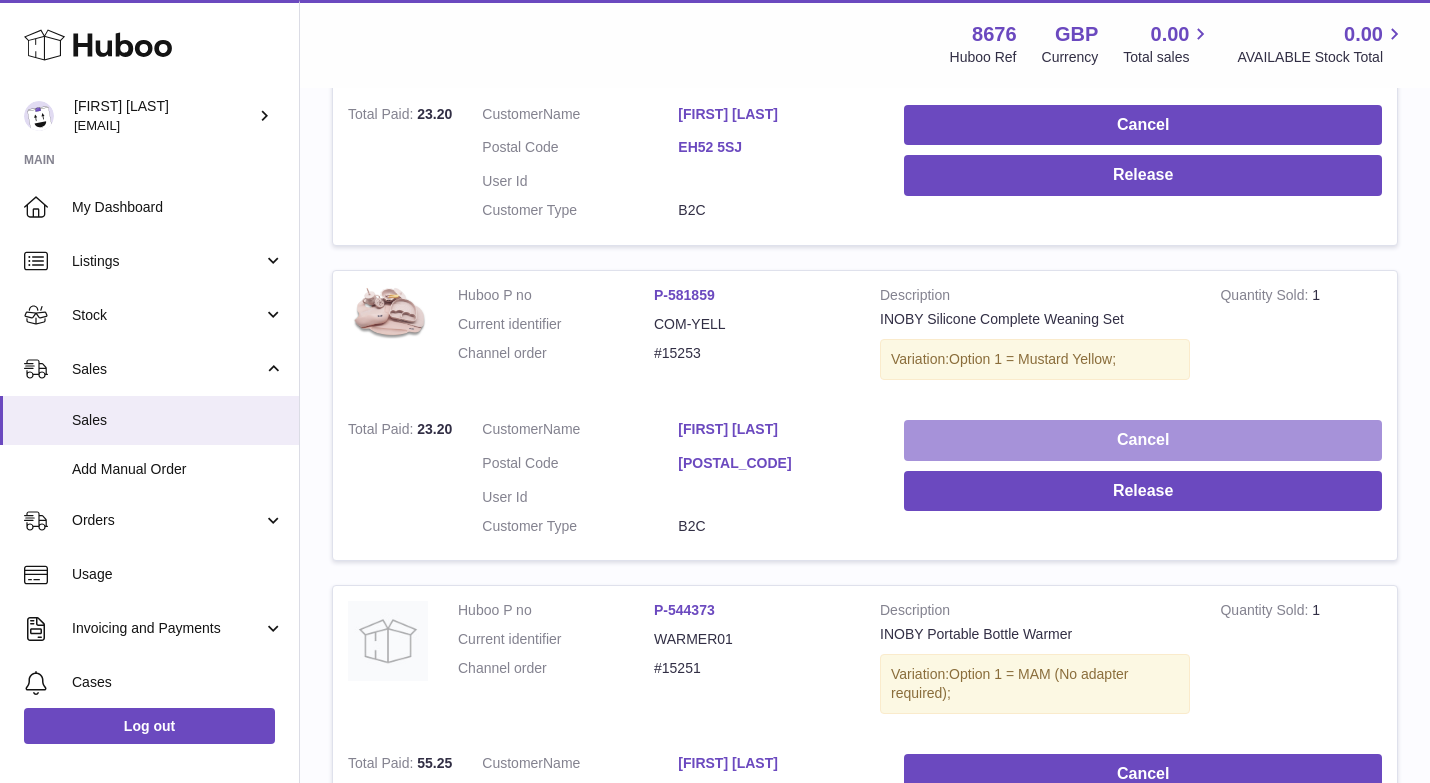 click on "Cancel" at bounding box center (1143, 440) 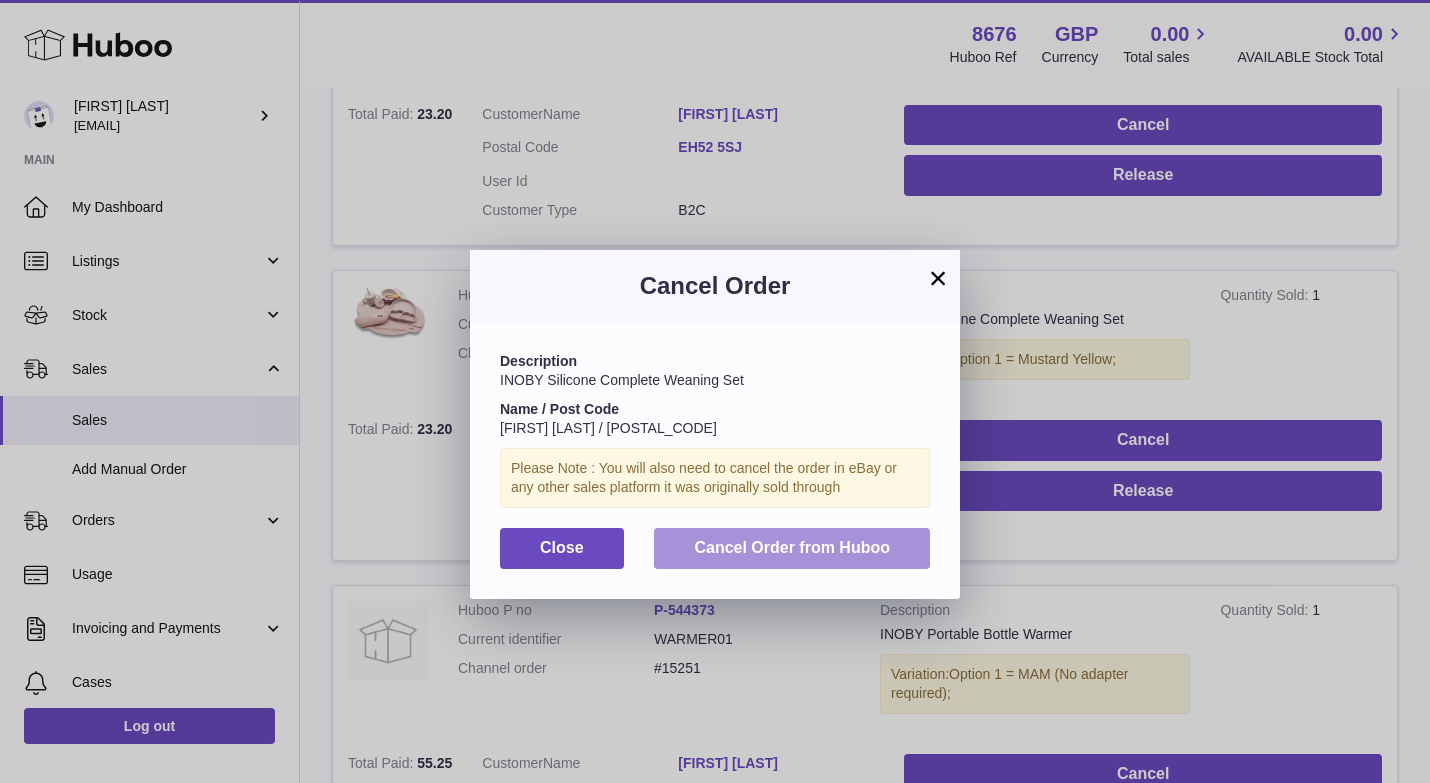 click on "Cancel Order from Huboo" at bounding box center (792, 548) 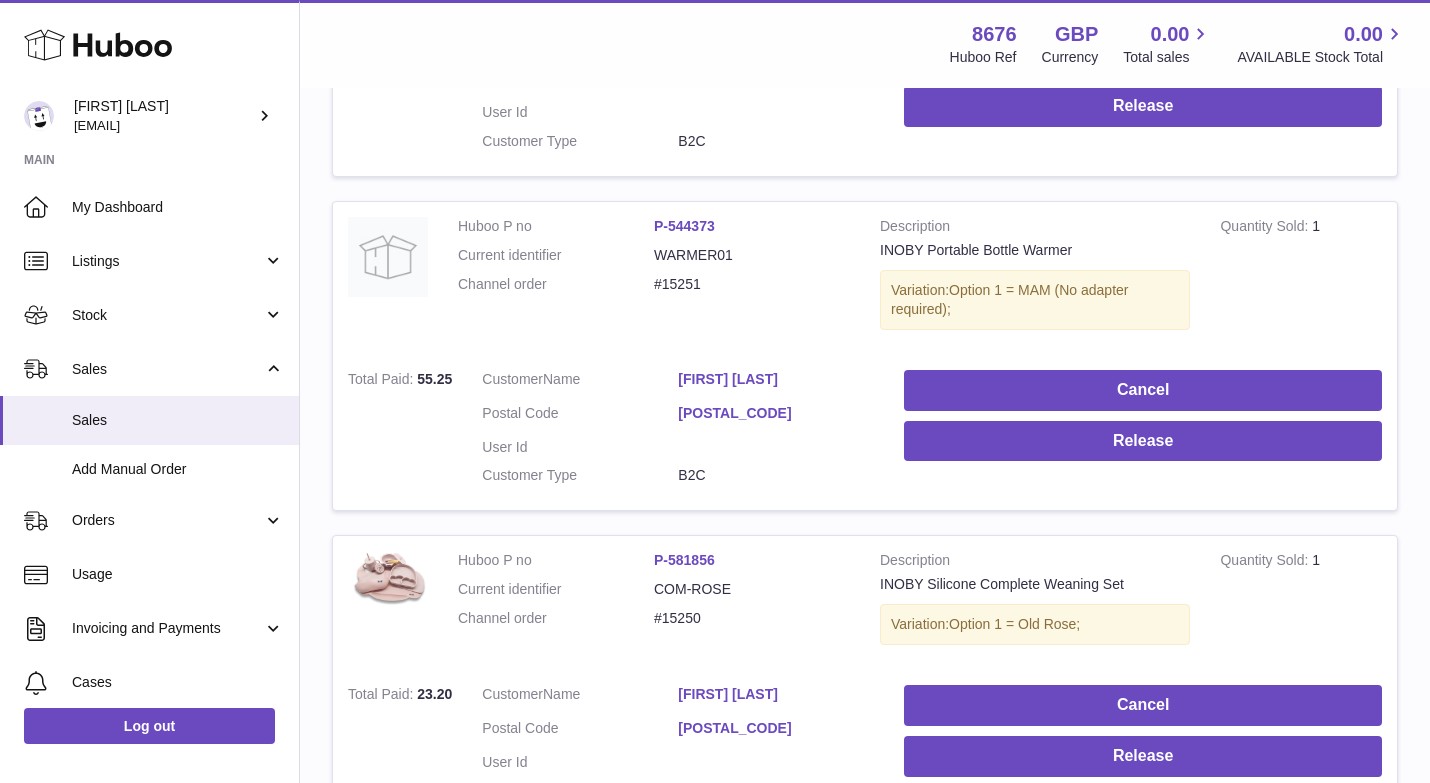 scroll, scrollTop: 2898, scrollLeft: 0, axis: vertical 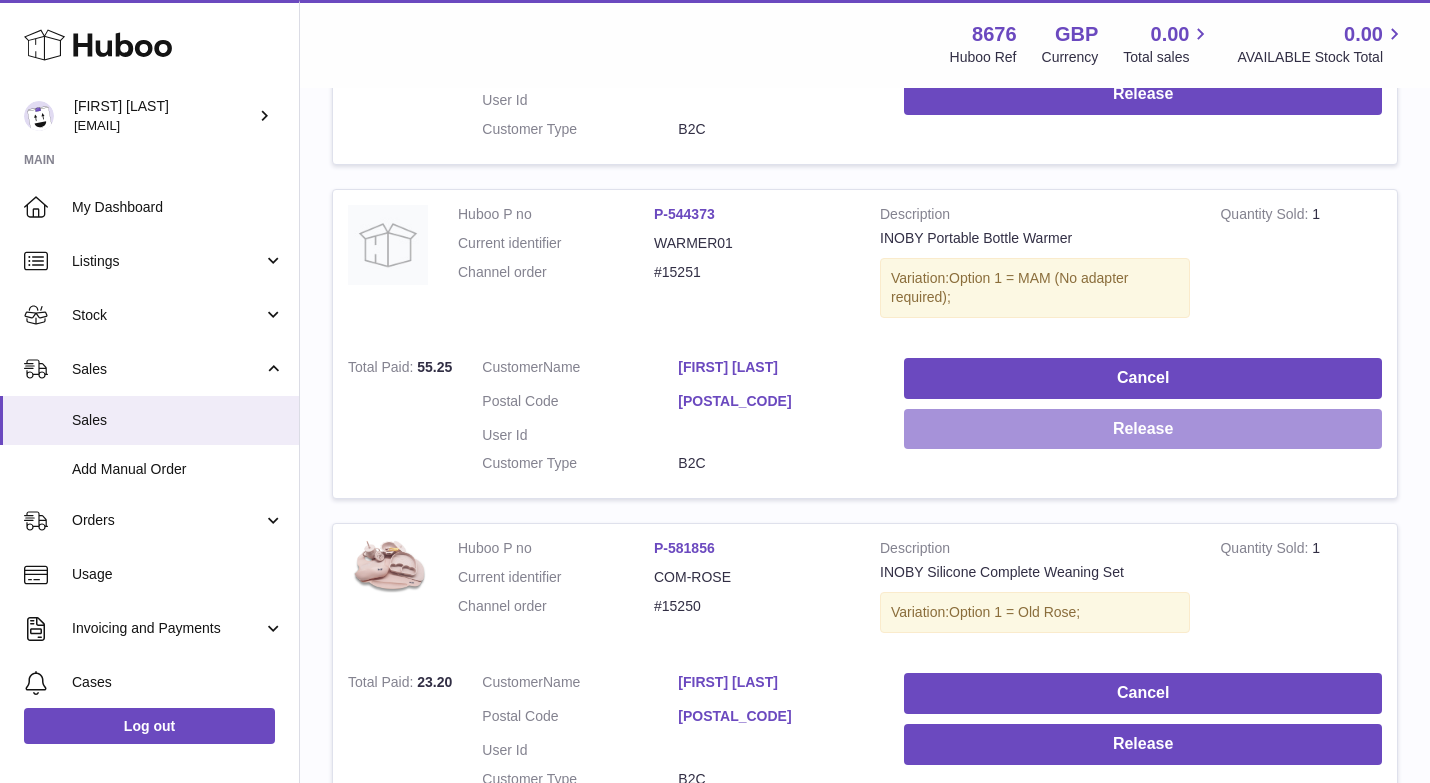 click on "Release" at bounding box center (1143, 429) 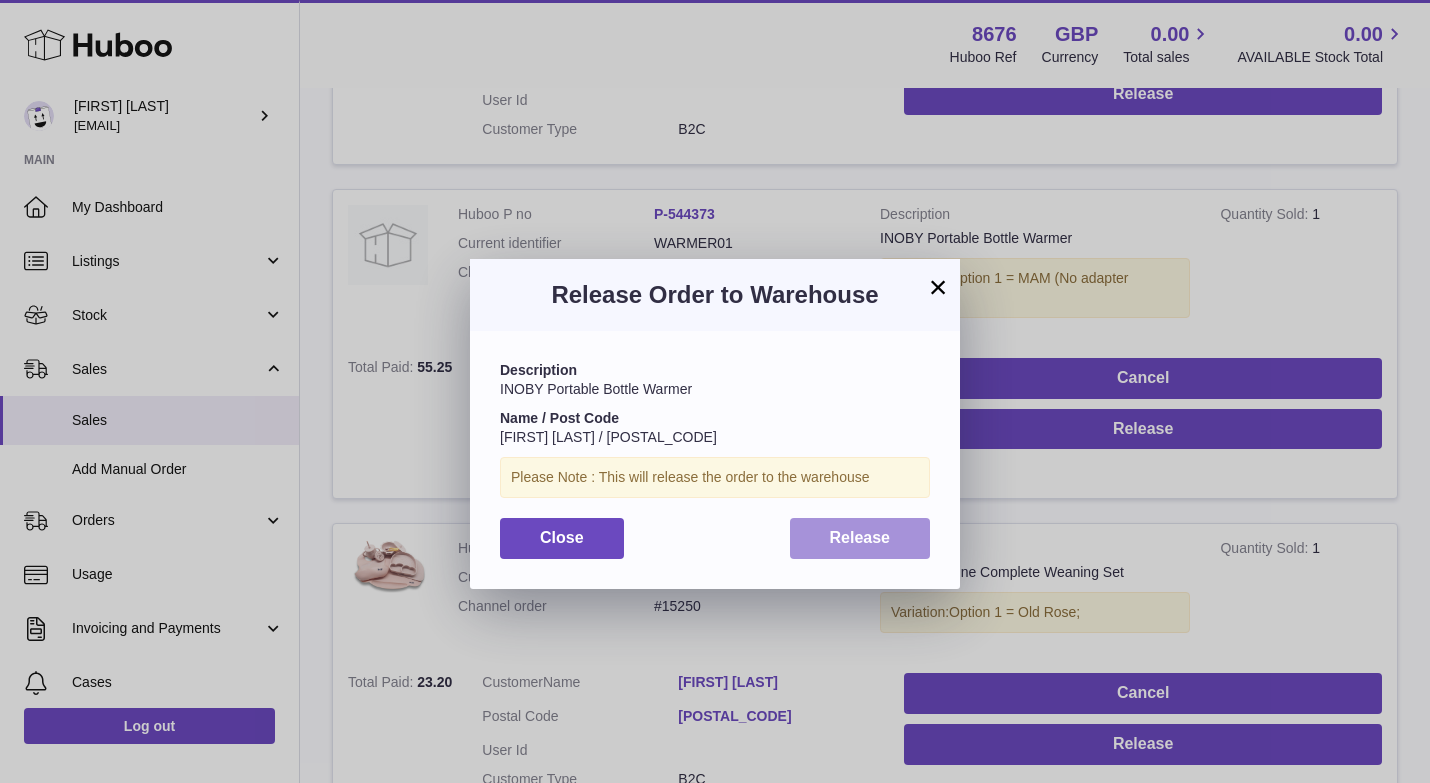 click on "Release" at bounding box center (860, 537) 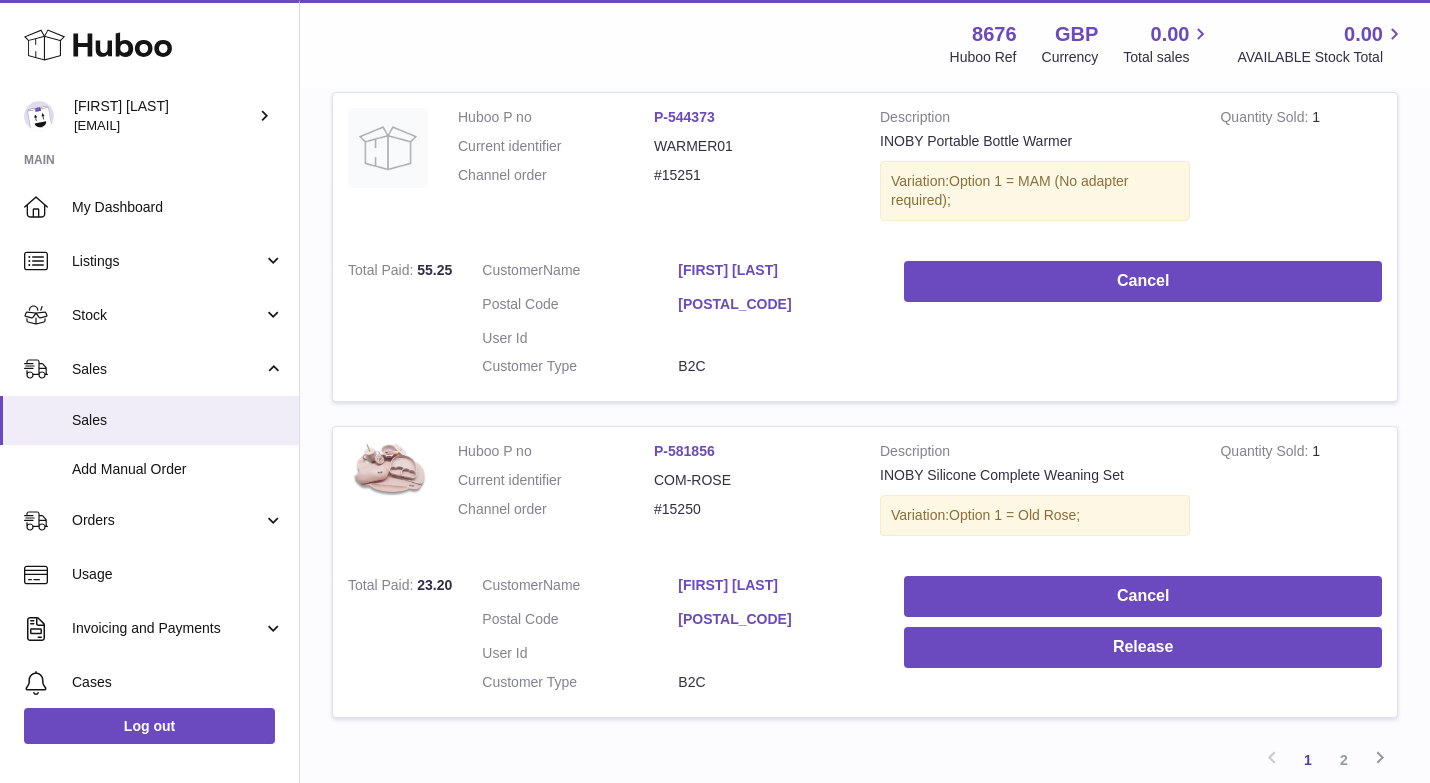 scroll, scrollTop: 3067, scrollLeft: 0, axis: vertical 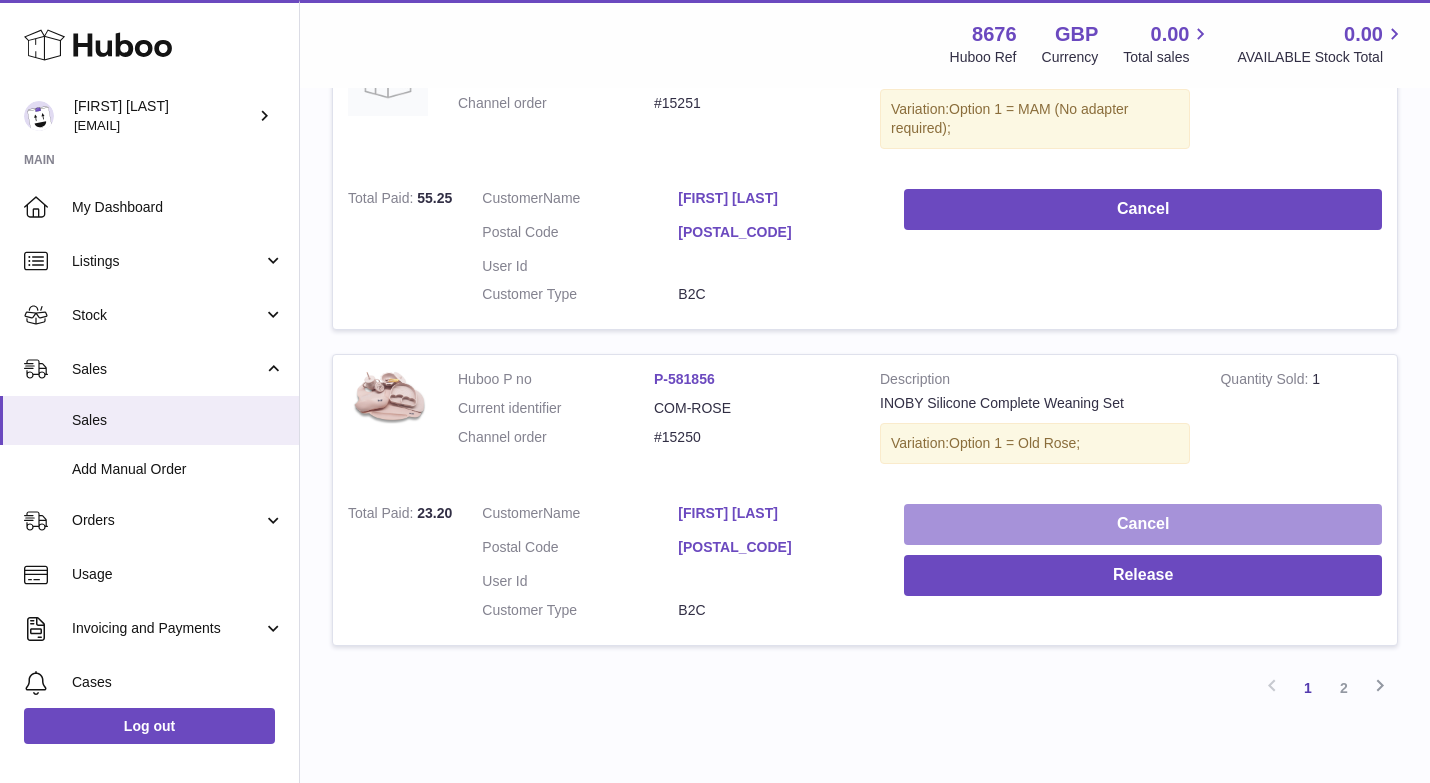 click on "Cancel" at bounding box center [1143, 524] 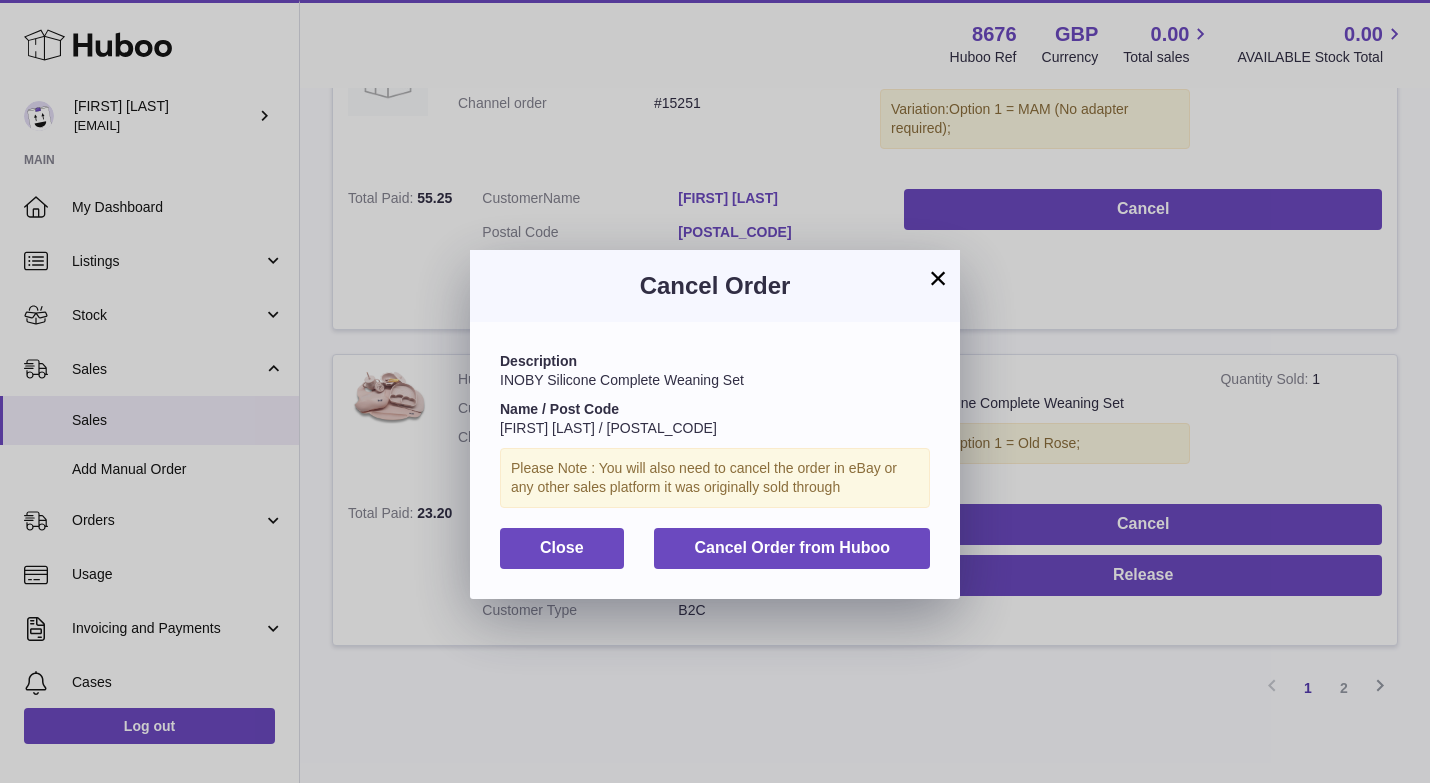 click on "Description   INOBY Silicone Complete Weaning Set   Name / Post Code   [FIRST] [LAST] / [POSTAL_CODE]
Please Note : You will also need to cancel the order in eBay or any other sales platform it was originally sold through
Close   Cancel Order from Huboo" at bounding box center (715, 460) 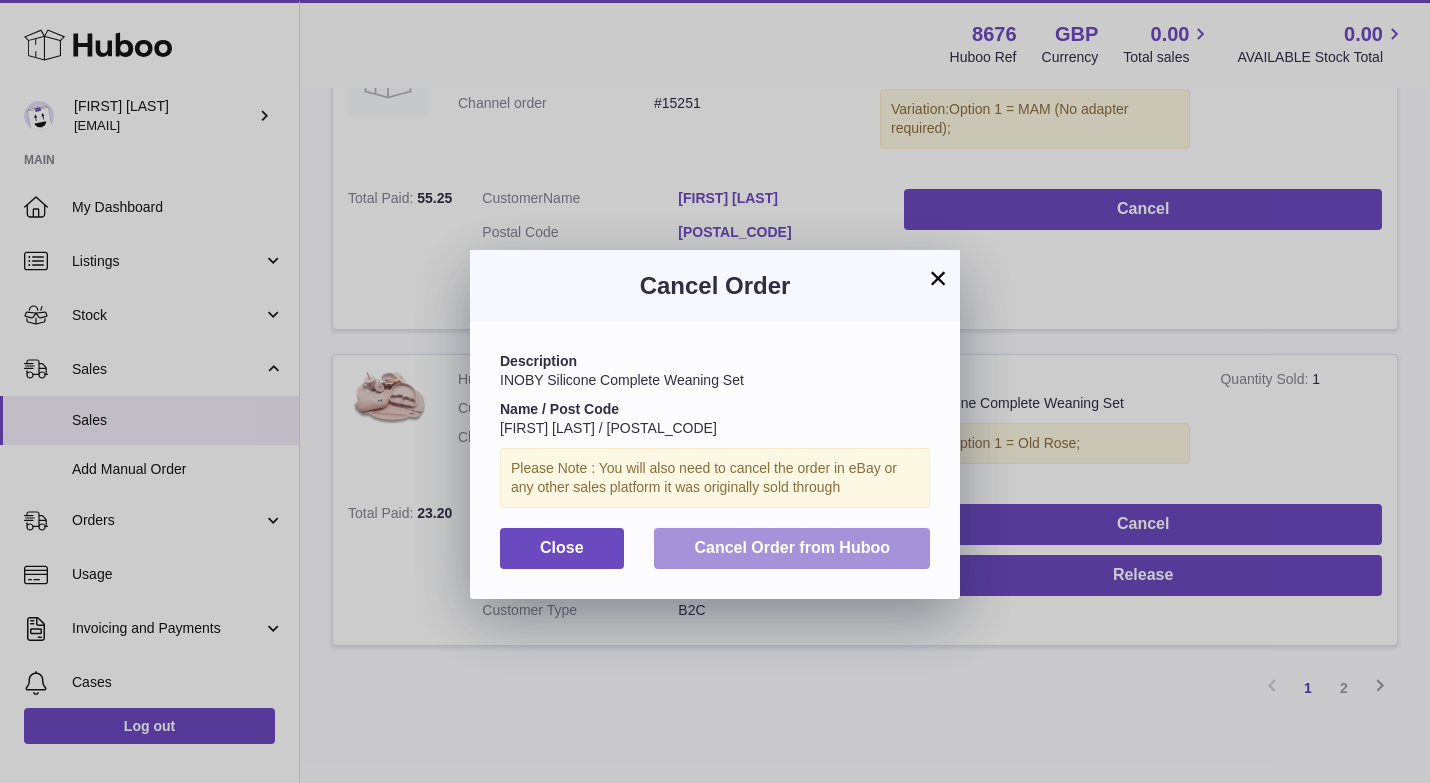 click on "Cancel Order from Huboo" at bounding box center [792, 547] 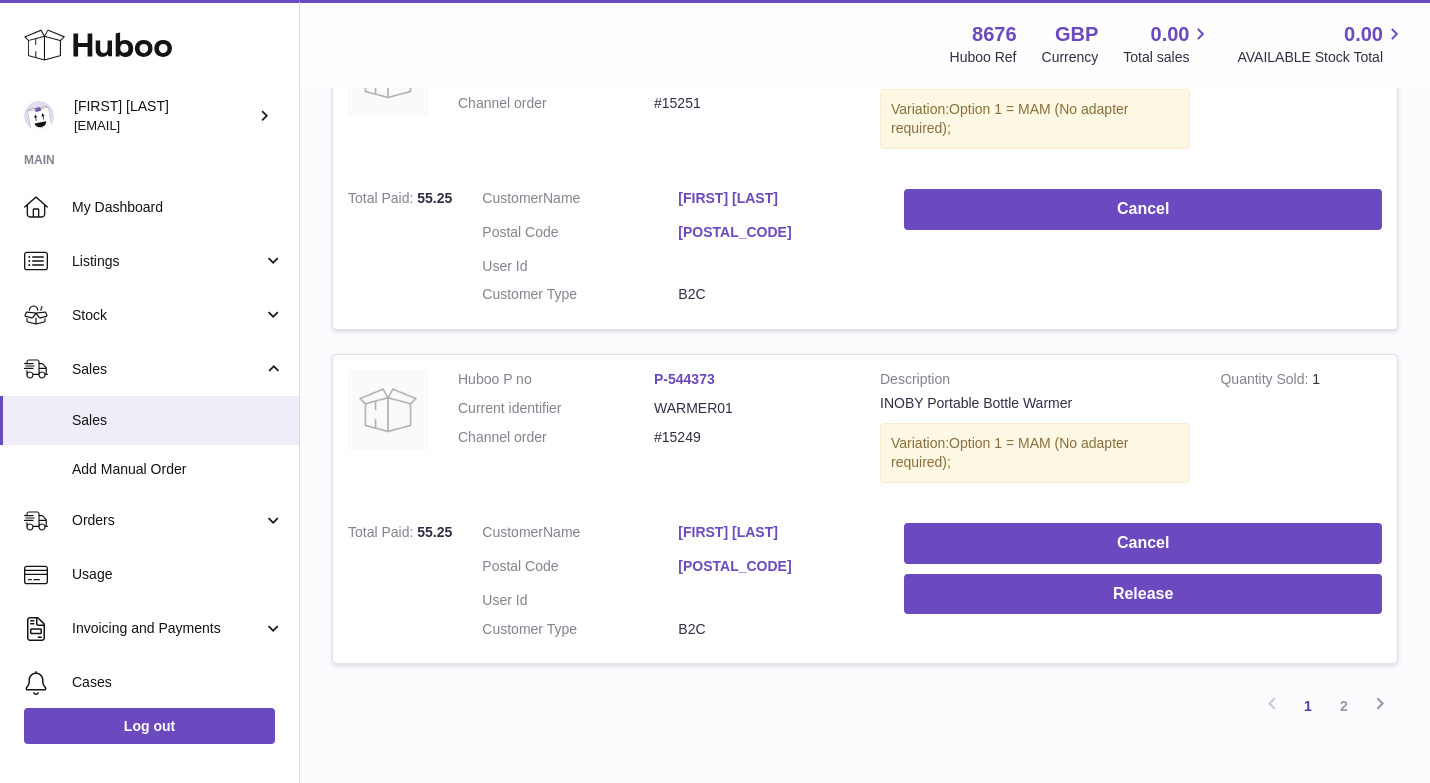 click on "Cancel
Release" at bounding box center (1143, 586) 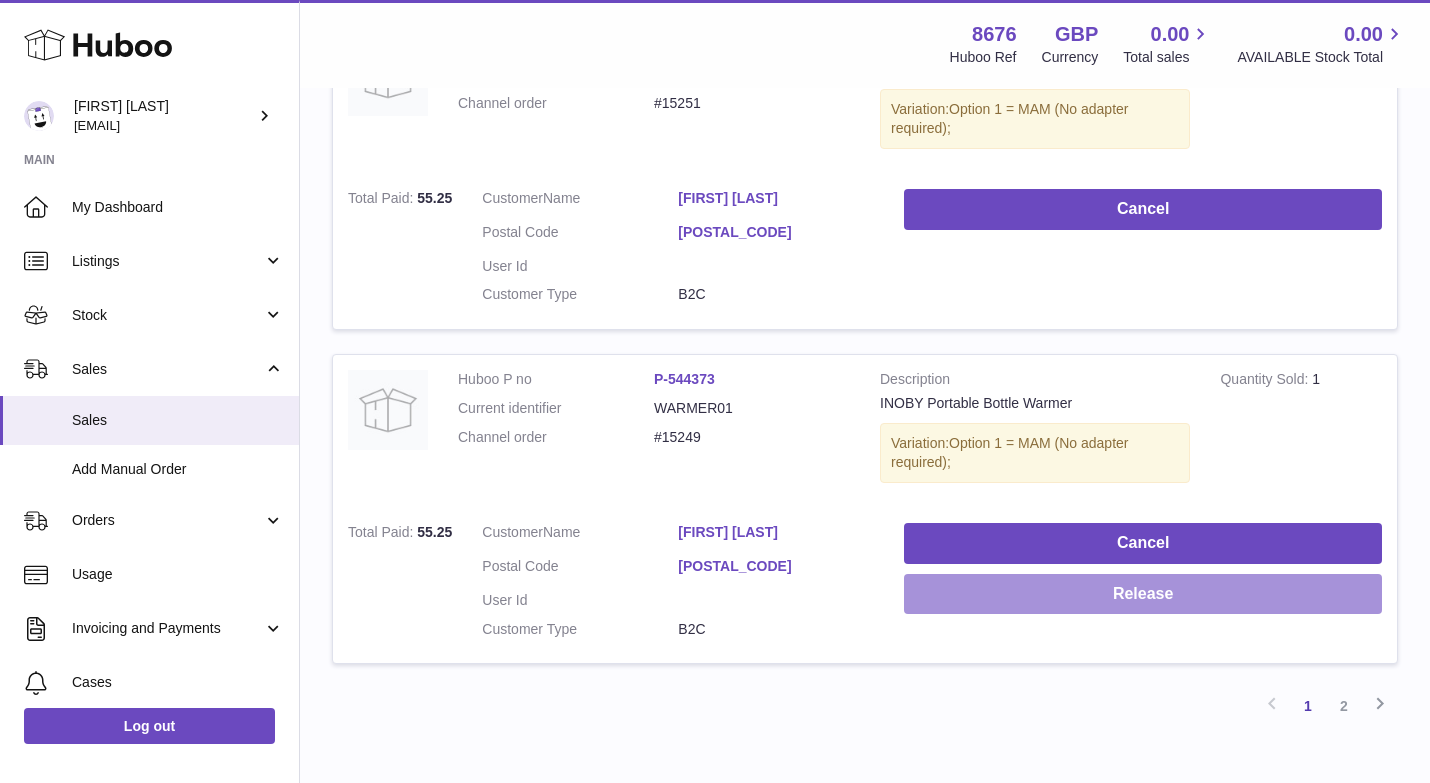 click on "Release" at bounding box center [1143, 594] 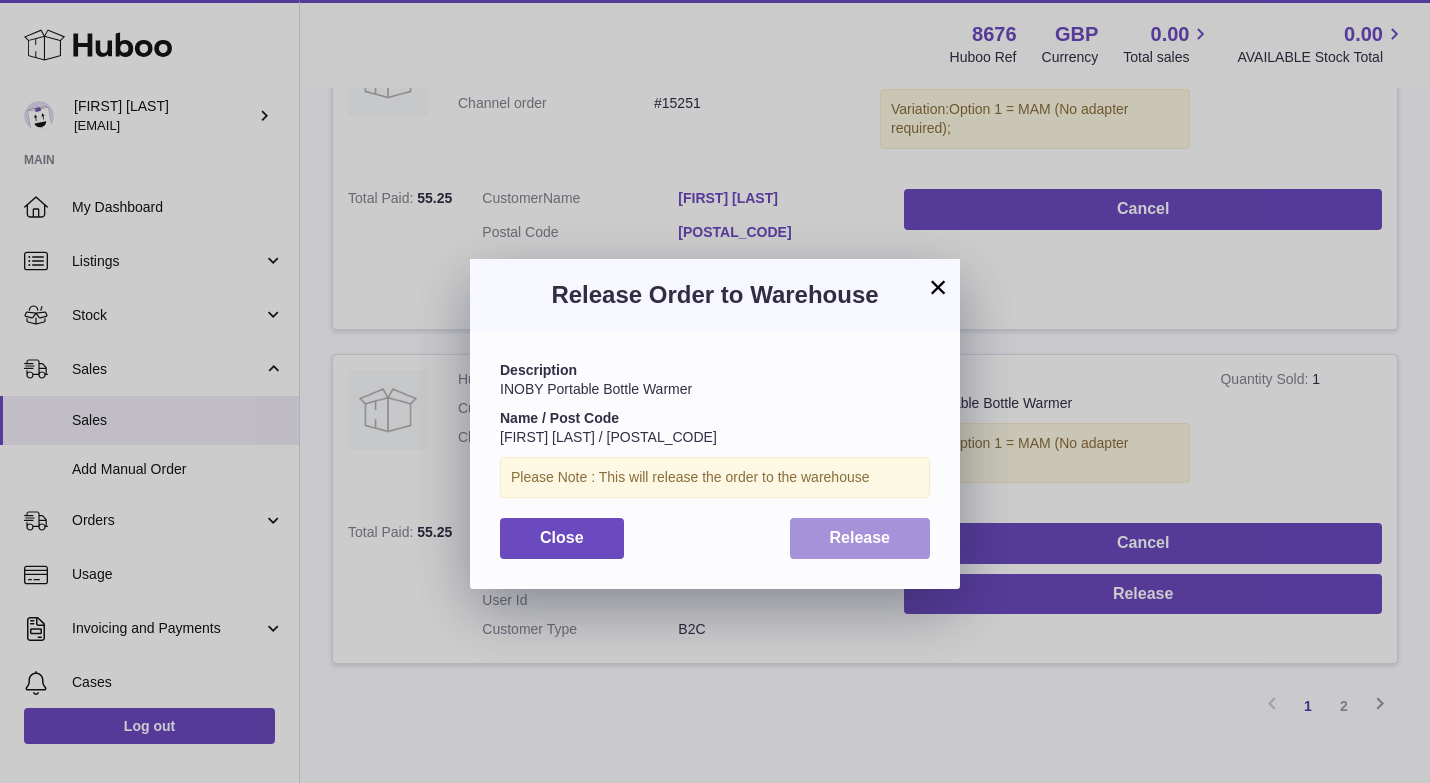 click on "Release" at bounding box center (860, 538) 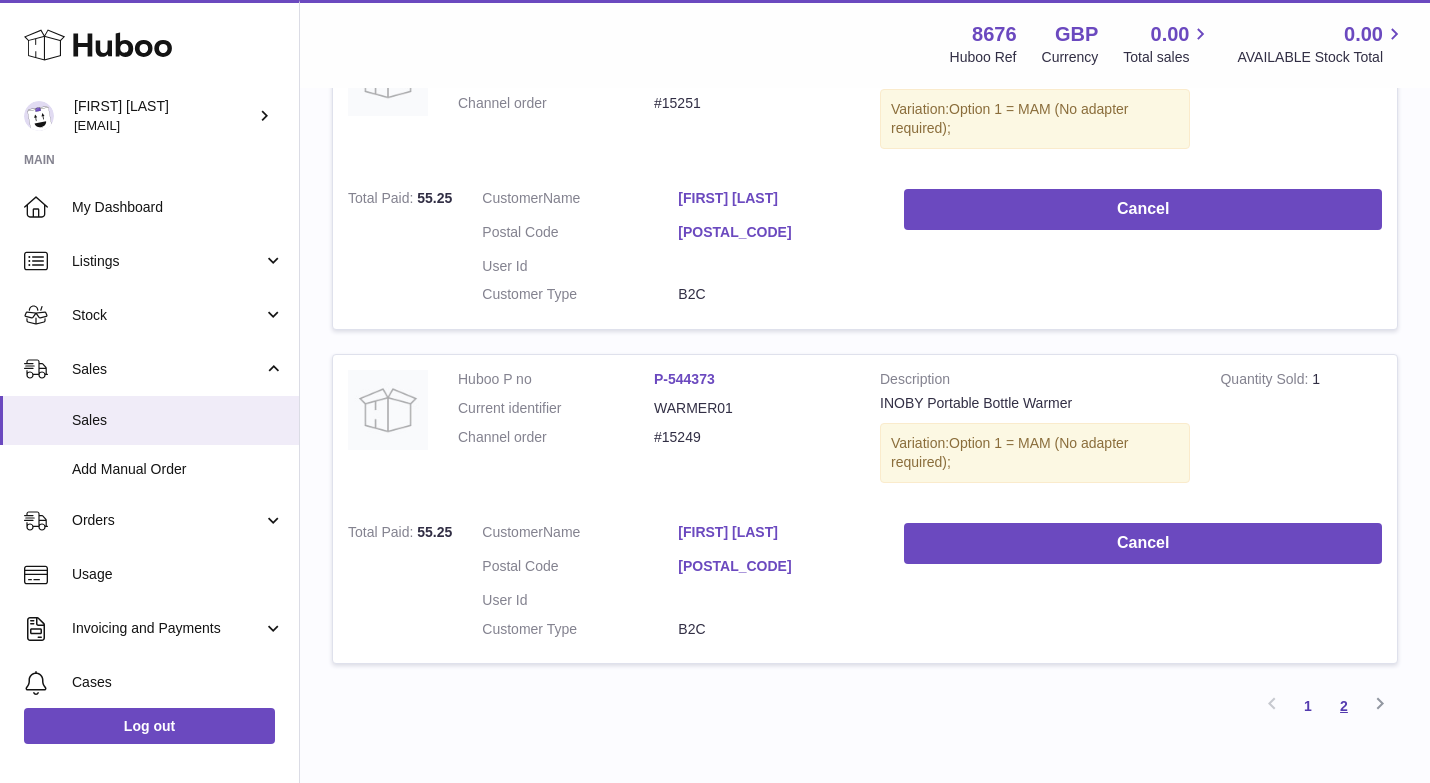 click on "2" at bounding box center (1344, 706) 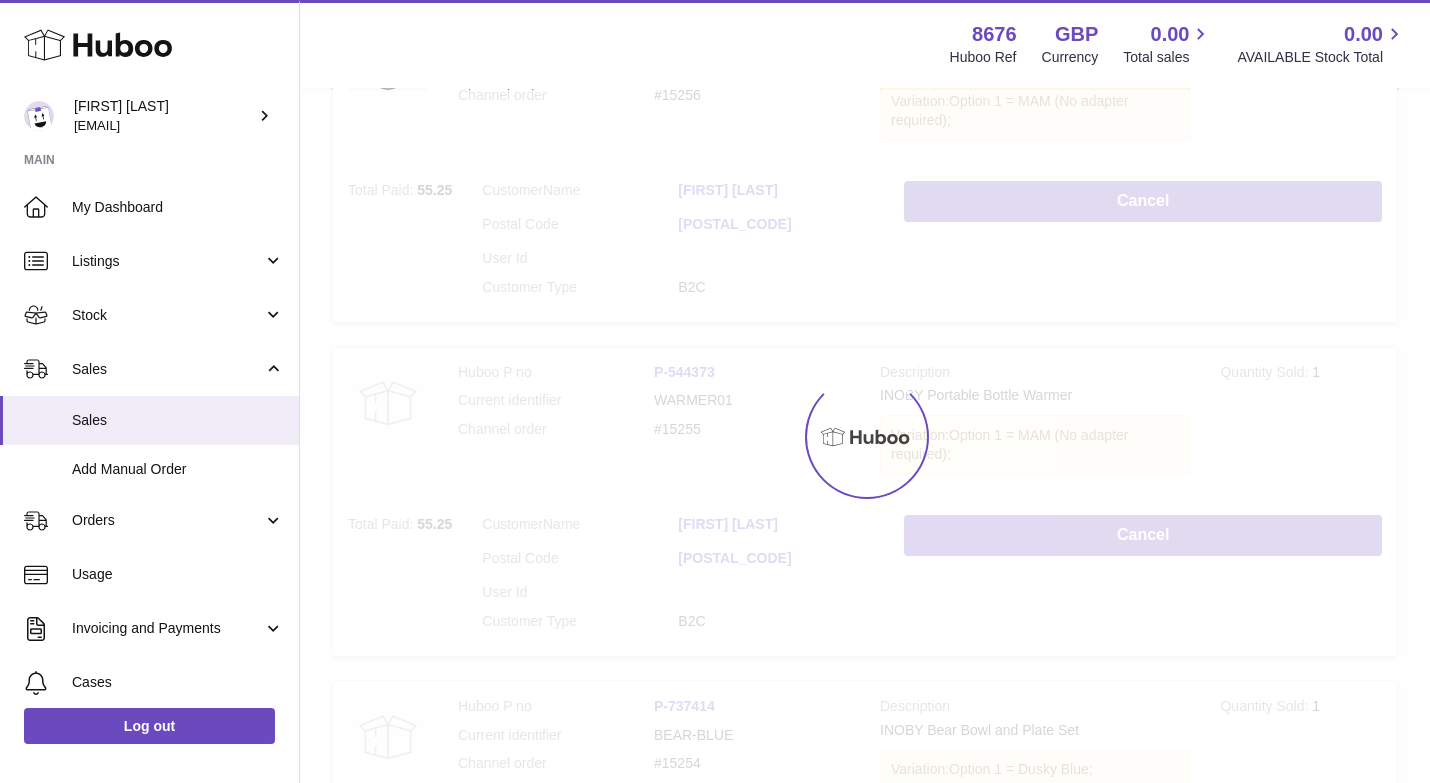 scroll, scrollTop: 90, scrollLeft: 0, axis: vertical 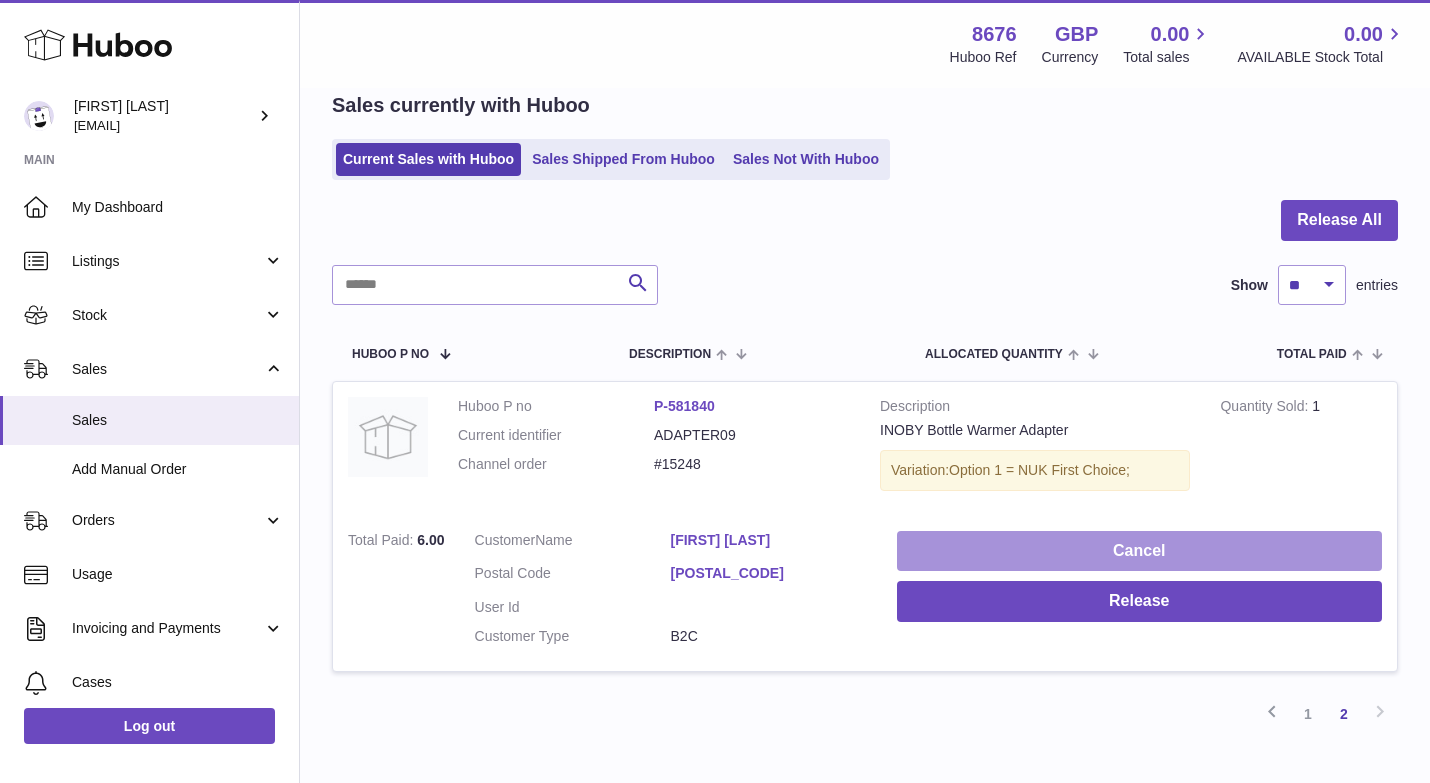 click on "Cancel" at bounding box center [1139, 551] 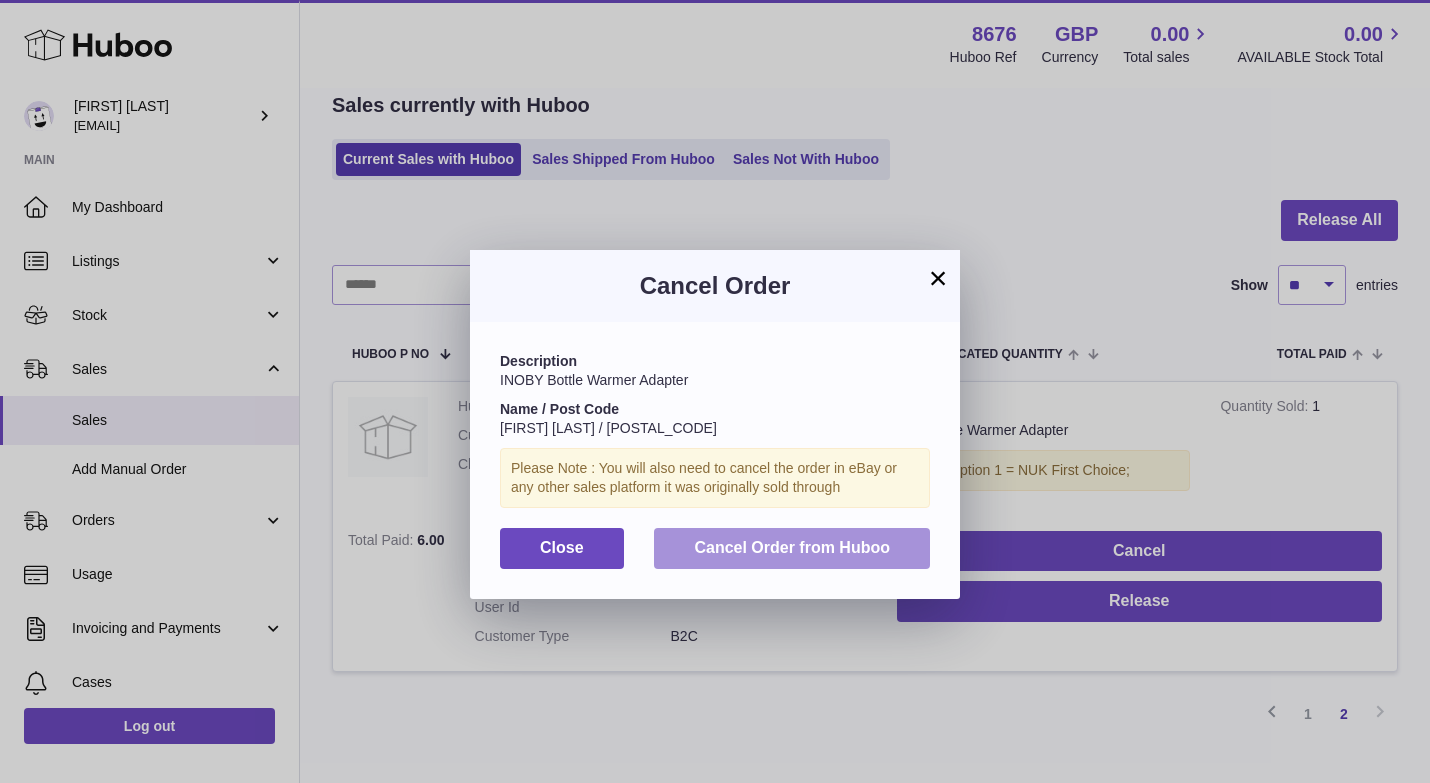 click on "Cancel Order from Huboo" at bounding box center (792, 547) 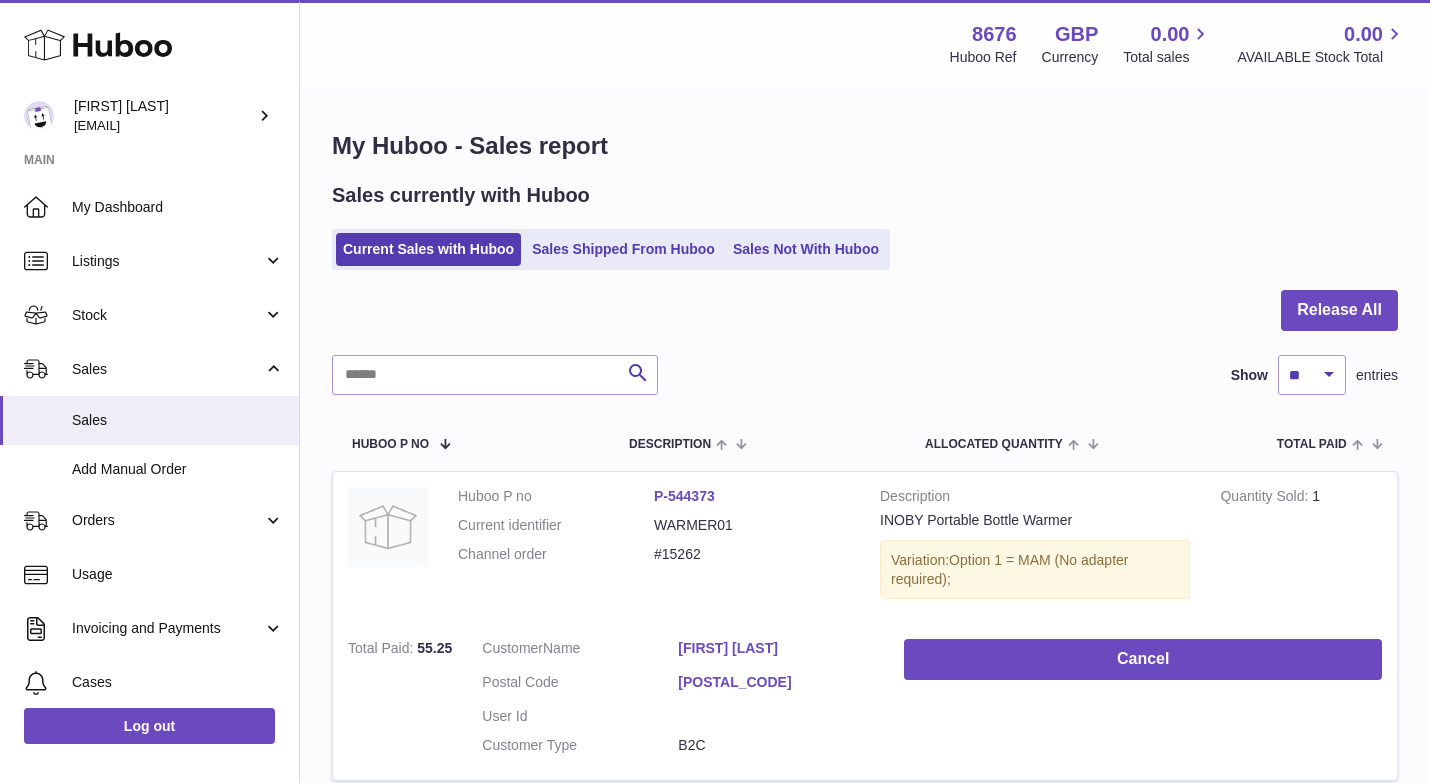 scroll, scrollTop: 0, scrollLeft: 0, axis: both 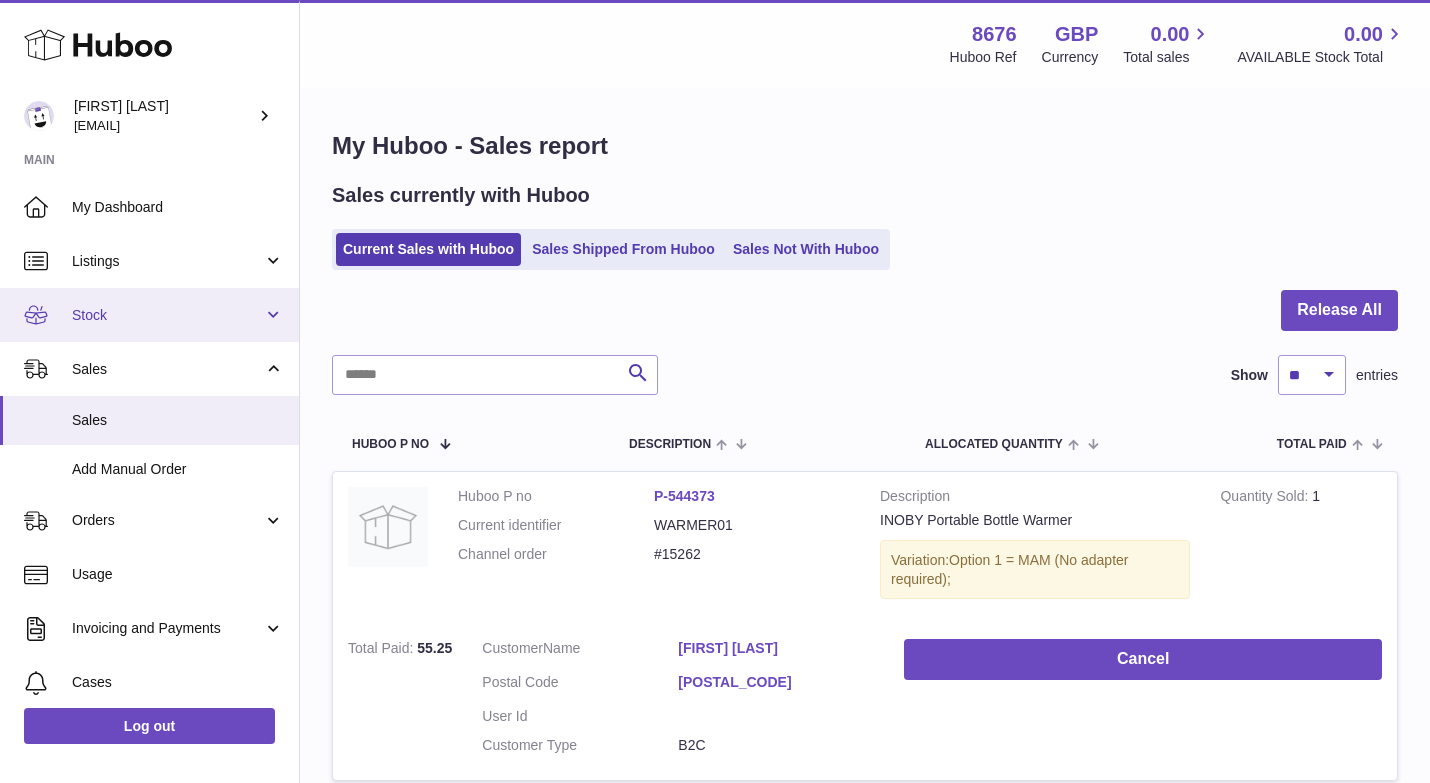 click on "Stock" at bounding box center [149, 315] 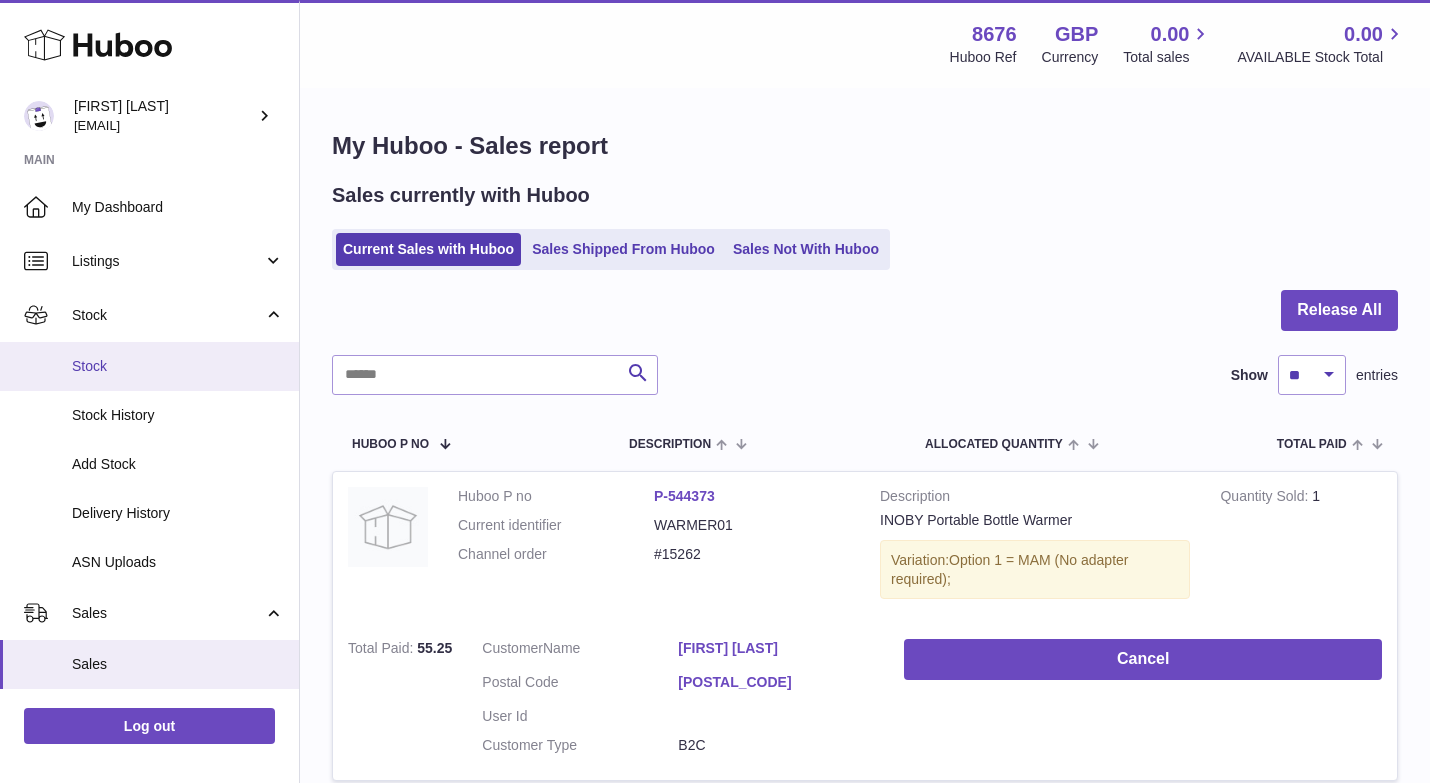 click on "Stock" at bounding box center [178, 366] 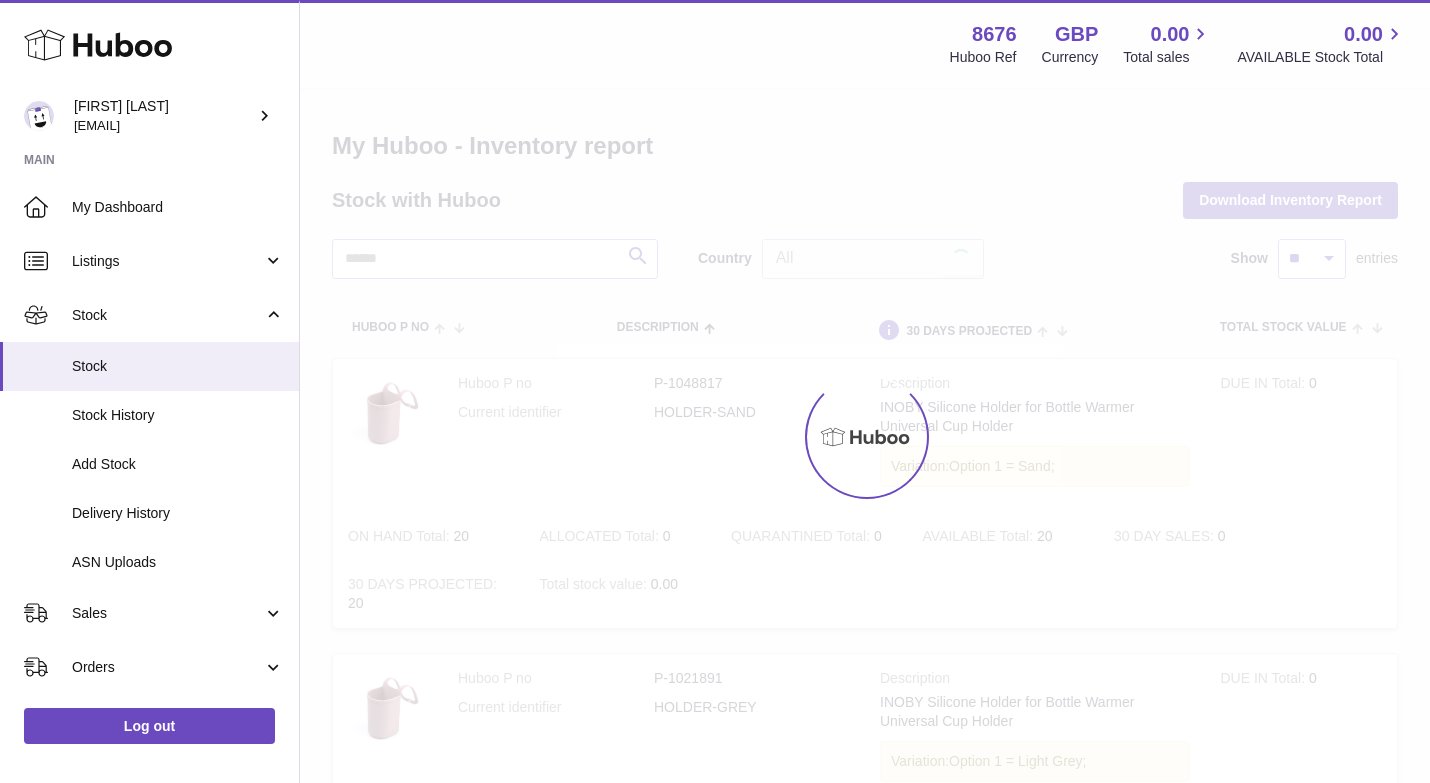 scroll, scrollTop: 0, scrollLeft: 0, axis: both 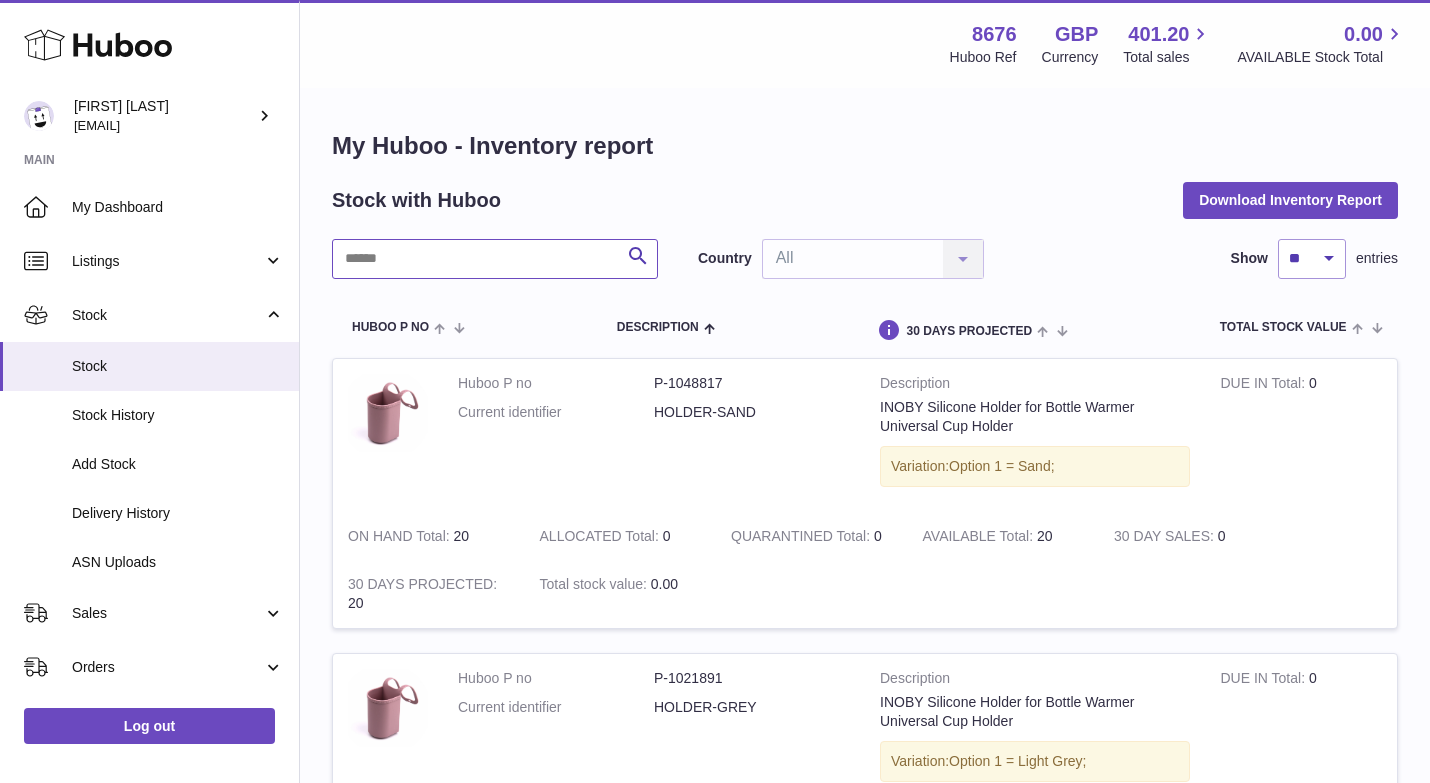 click at bounding box center [495, 259] 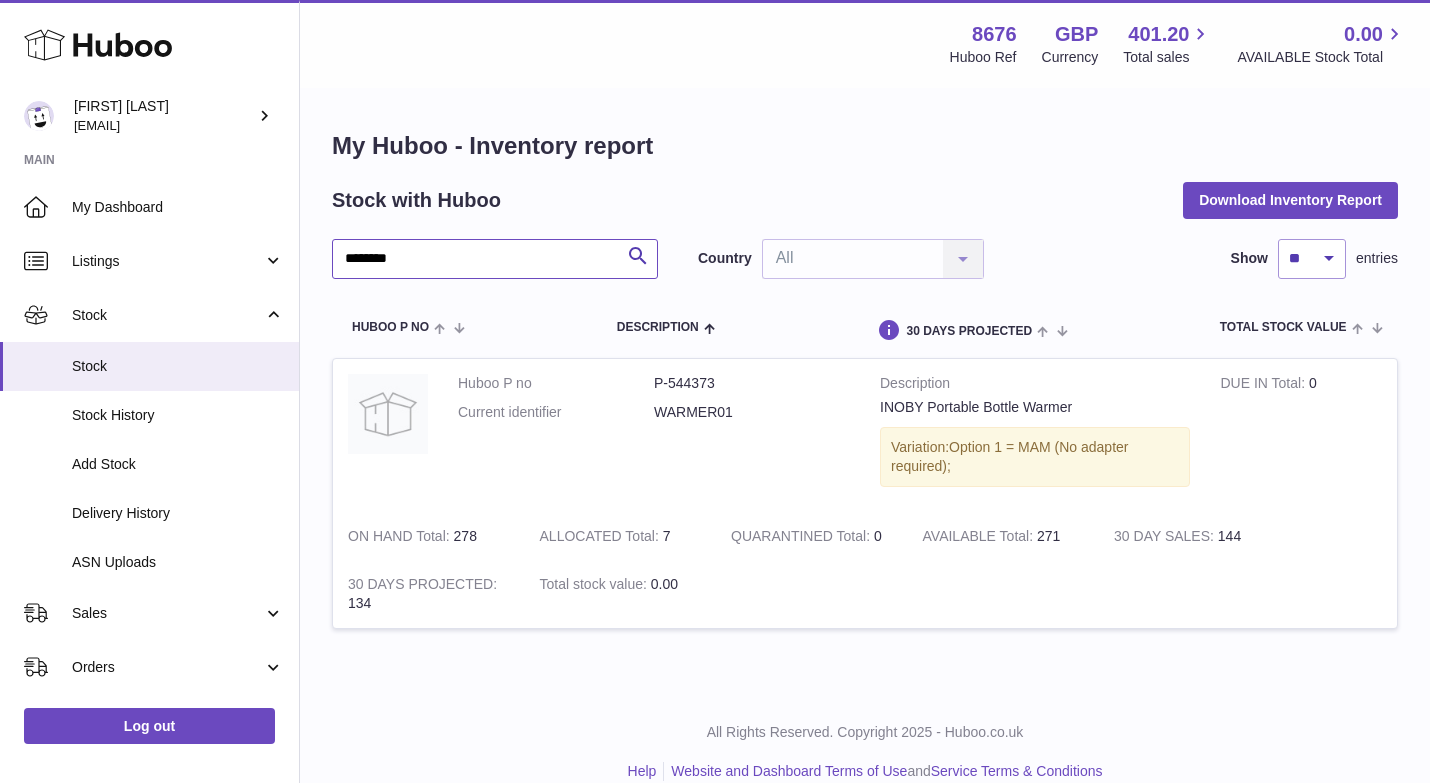 click on "********" at bounding box center (495, 259) 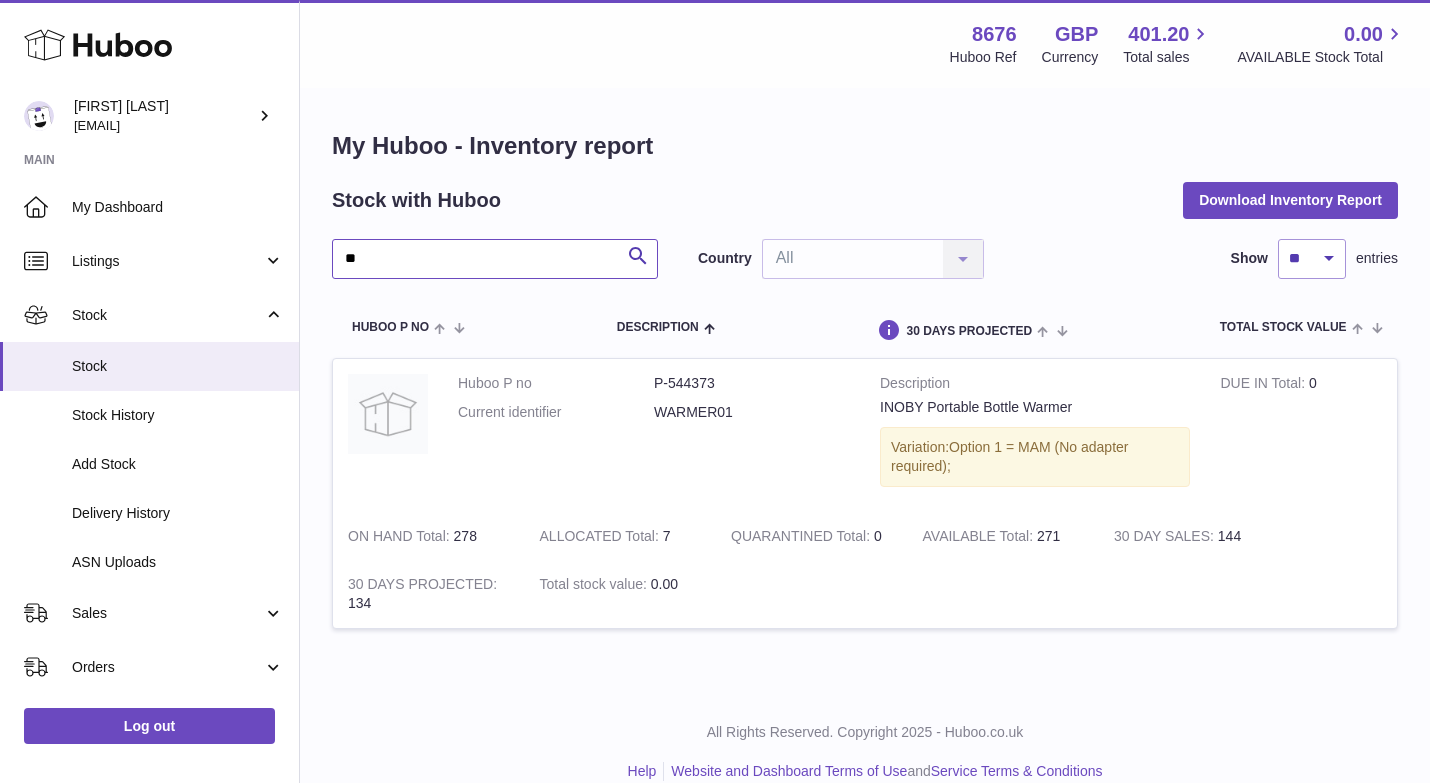type on "*" 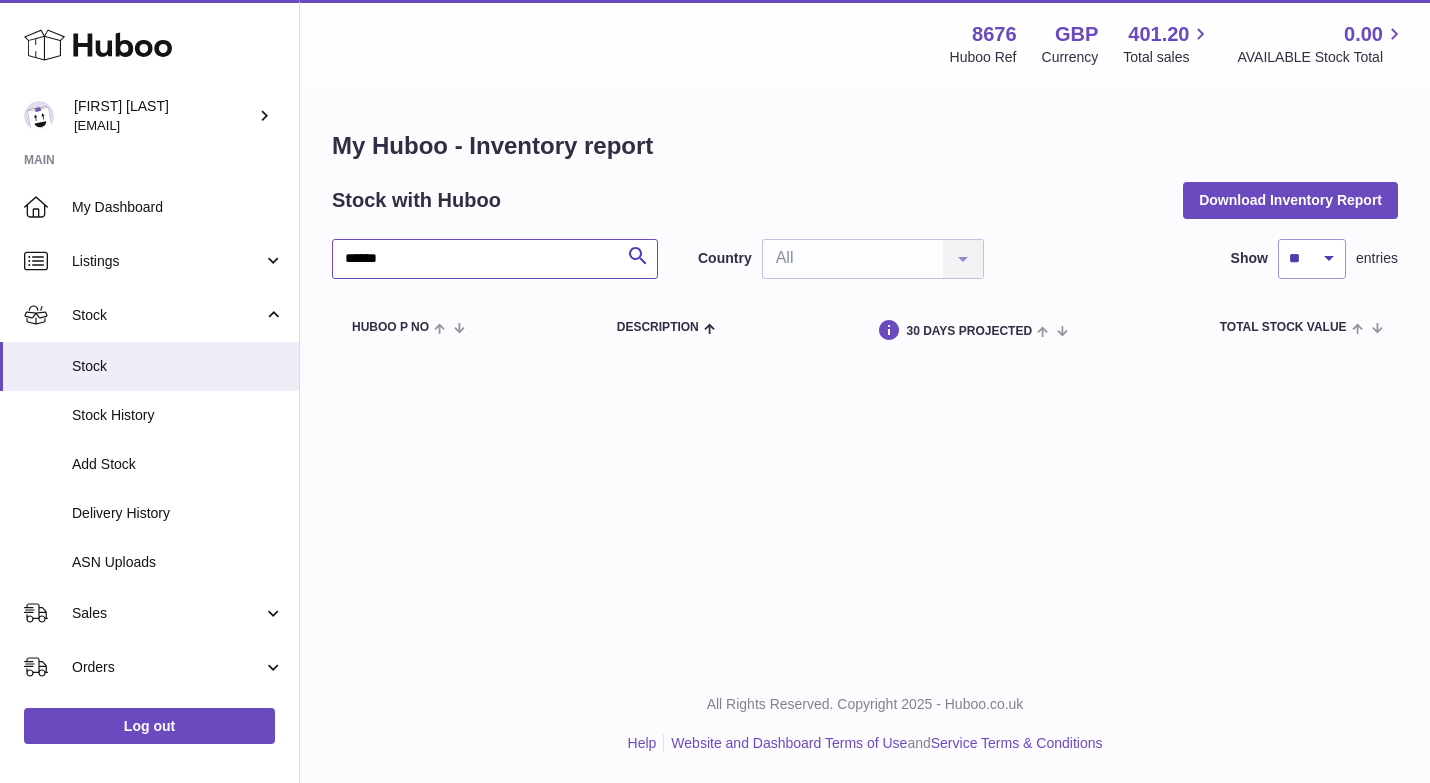 type on "******" 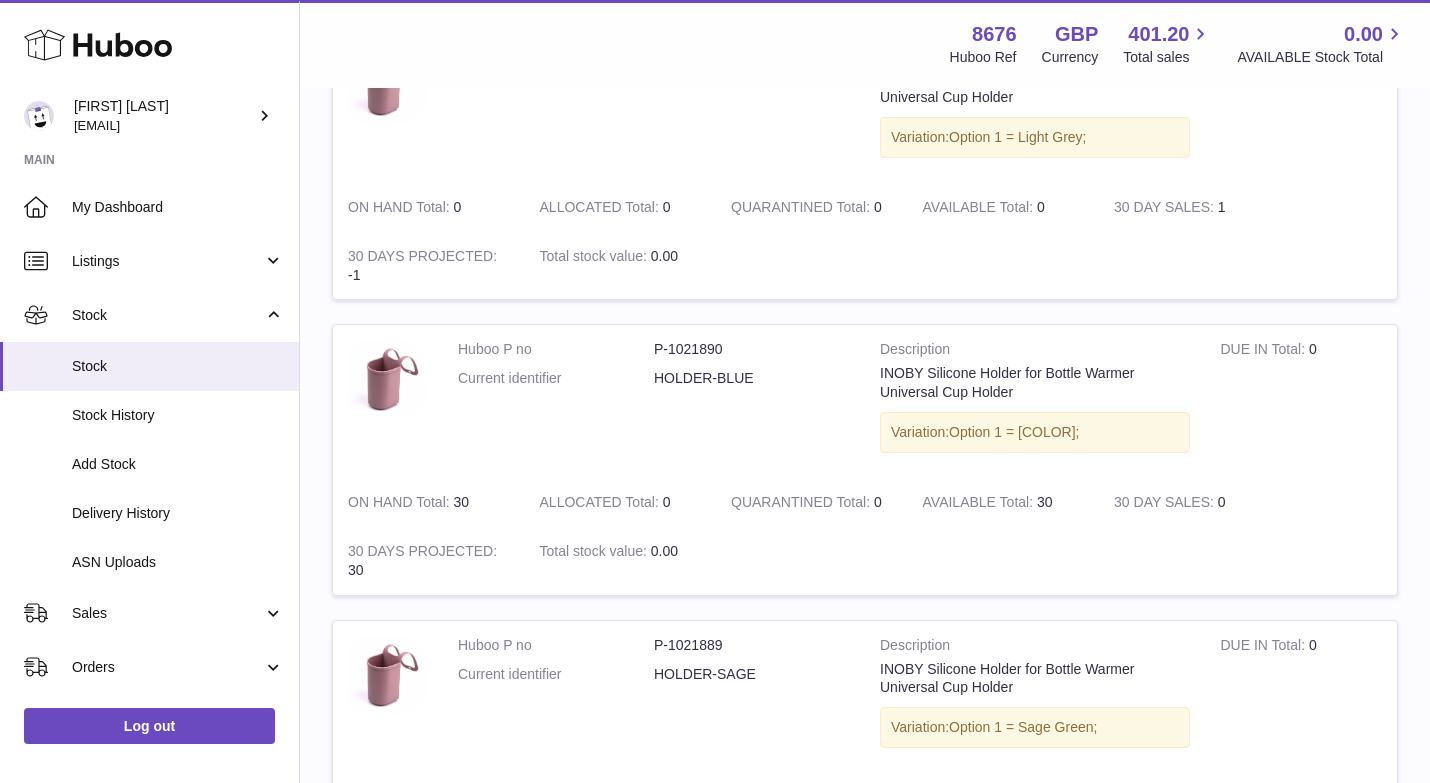 scroll, scrollTop: 639, scrollLeft: 0, axis: vertical 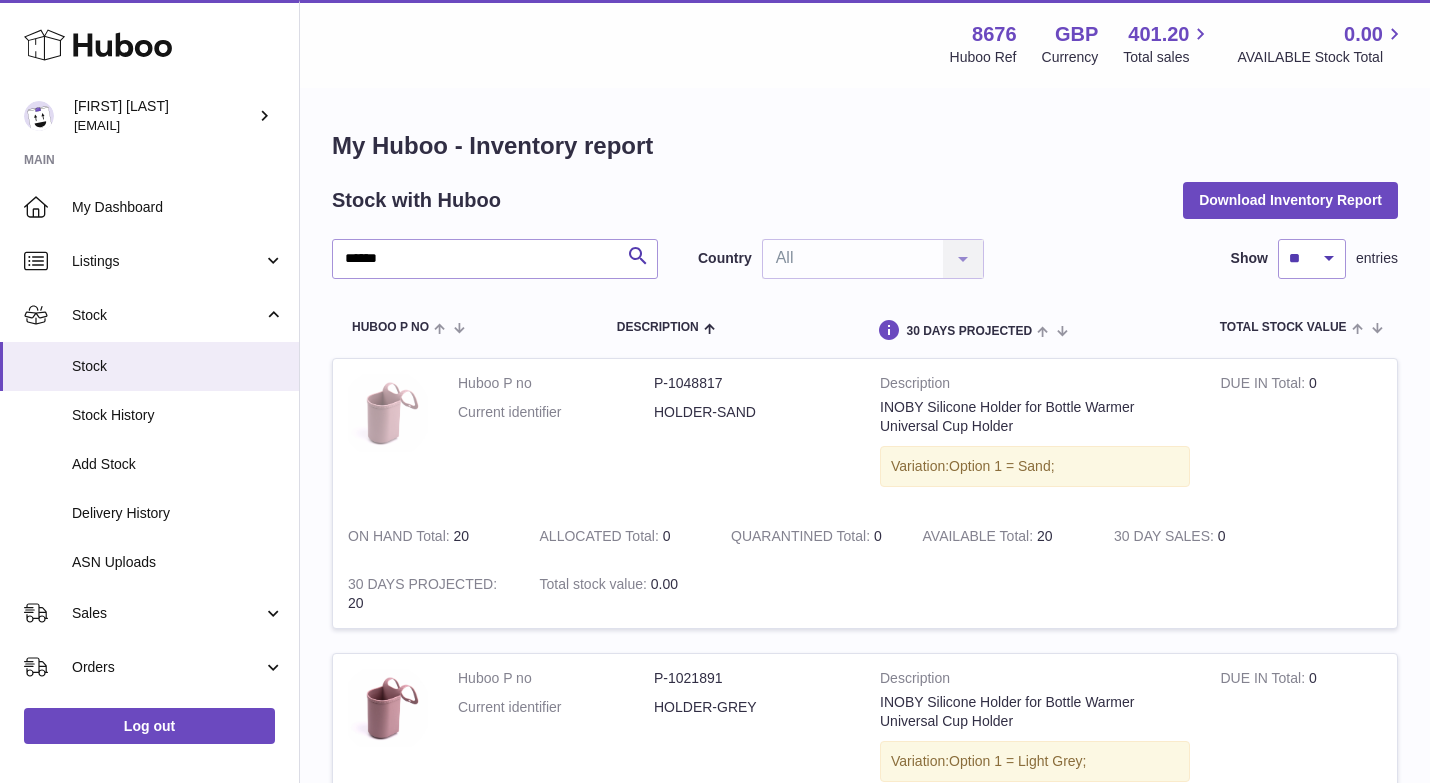 click at bounding box center [388, 414] 